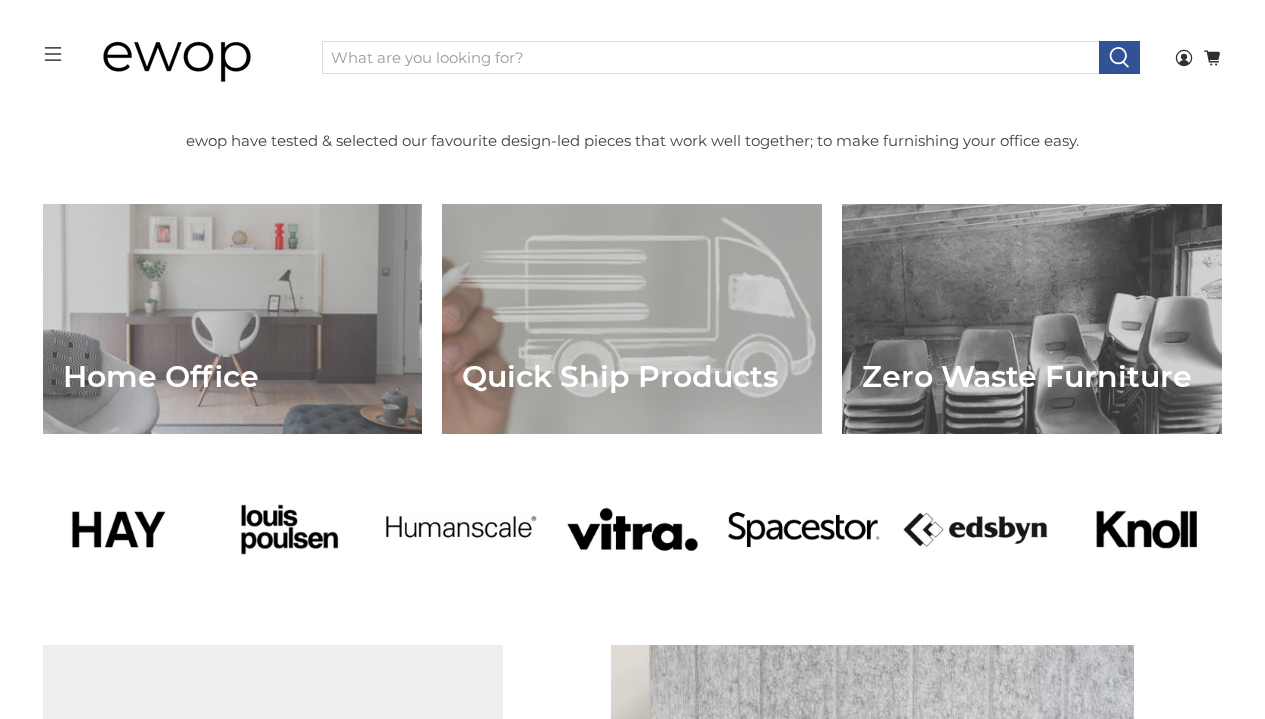 scroll, scrollTop: 786, scrollLeft: 0, axis: vertical 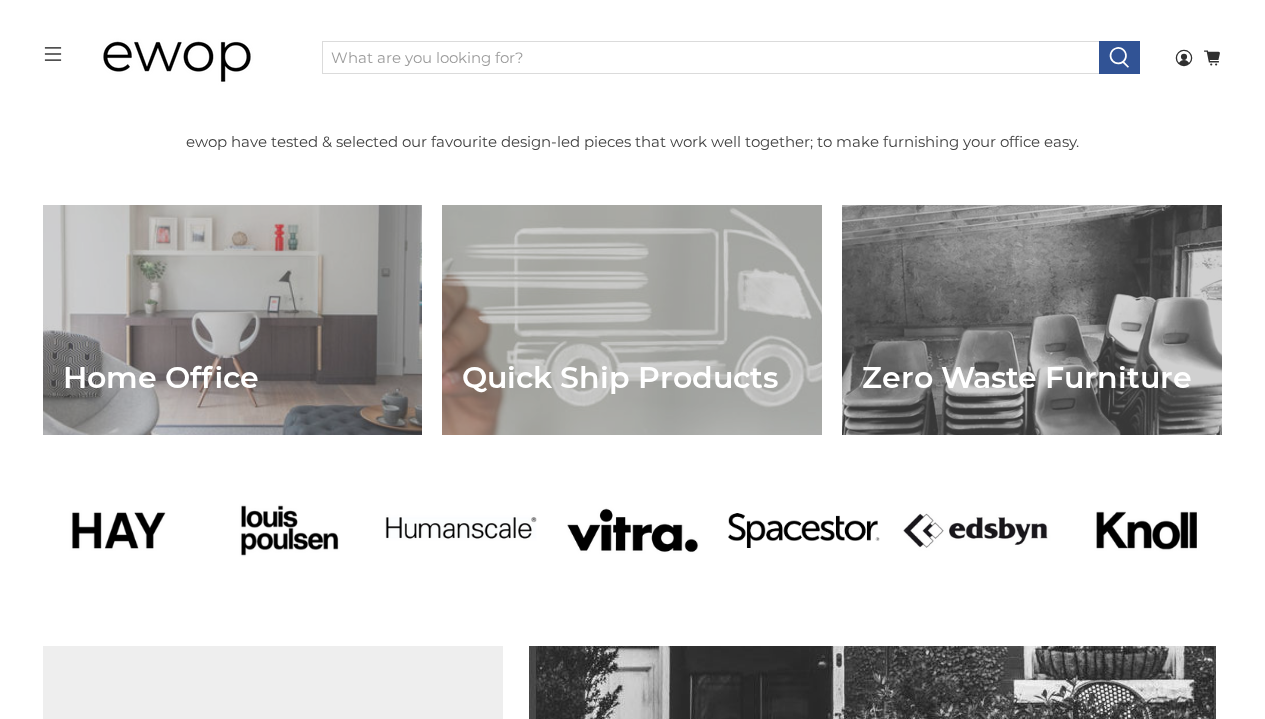 click on "Quick Ship Products" at bounding box center [632, 320] 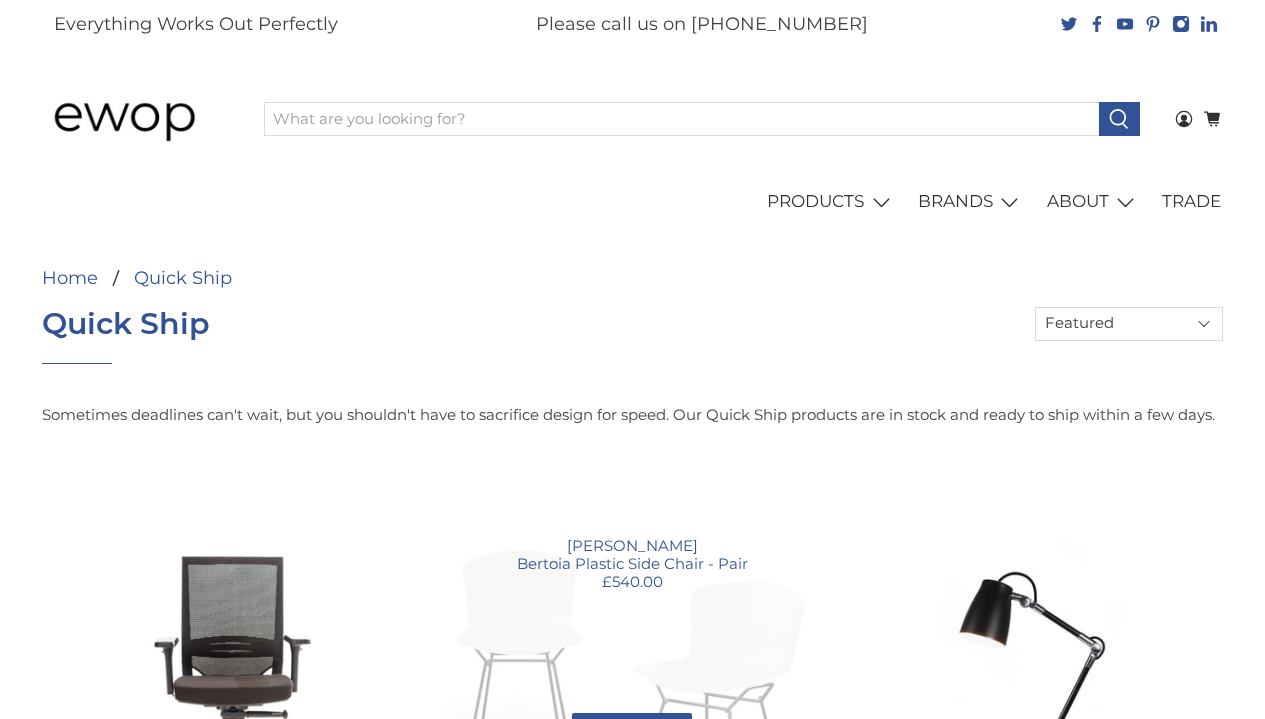 scroll, scrollTop: 0, scrollLeft: 0, axis: both 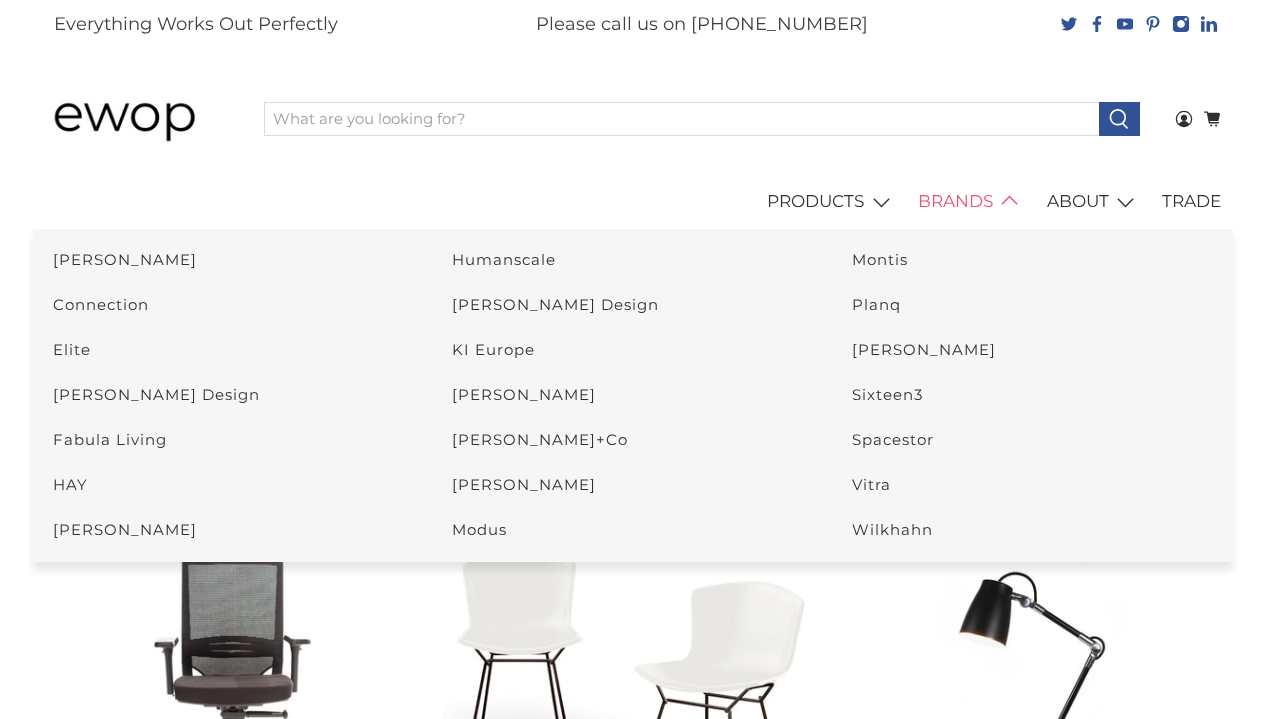 click on "[PERSON_NAME] Connection Elite [PERSON_NAME] Design Fabula Living HAY [PERSON_NAME]" at bounding box center [233, 395] 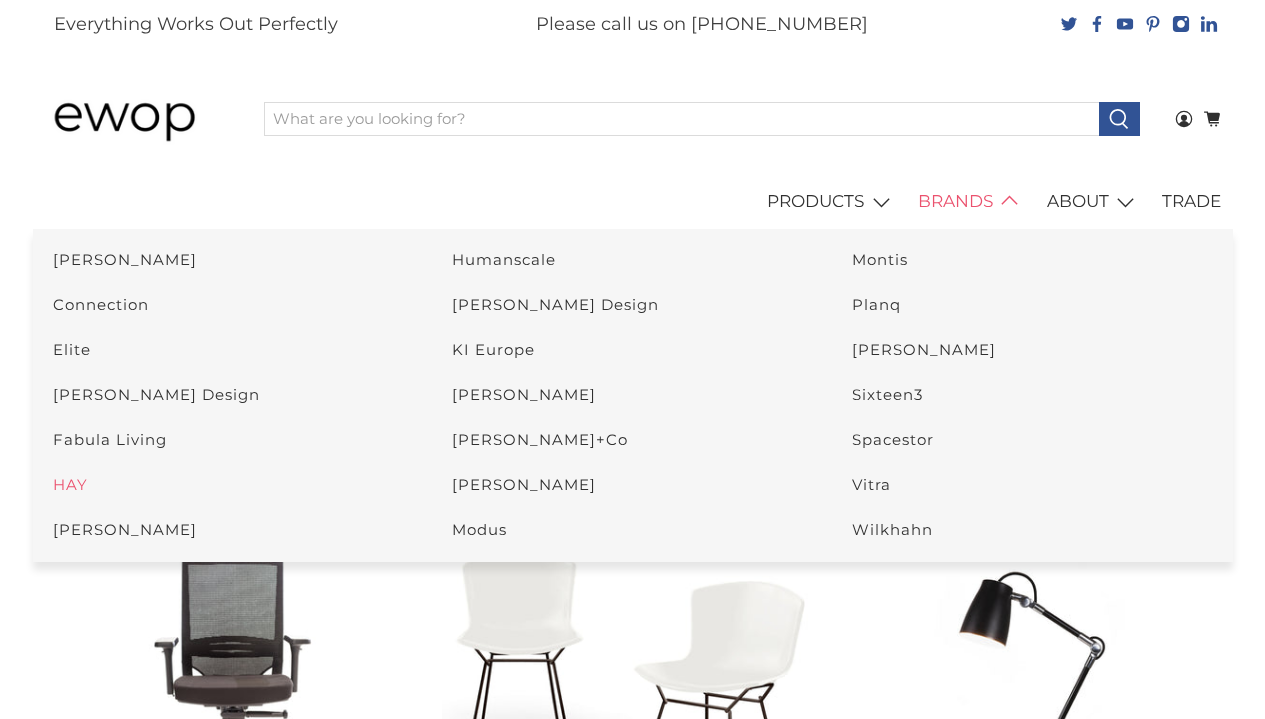 click on "HAY" at bounding box center (70, 484) 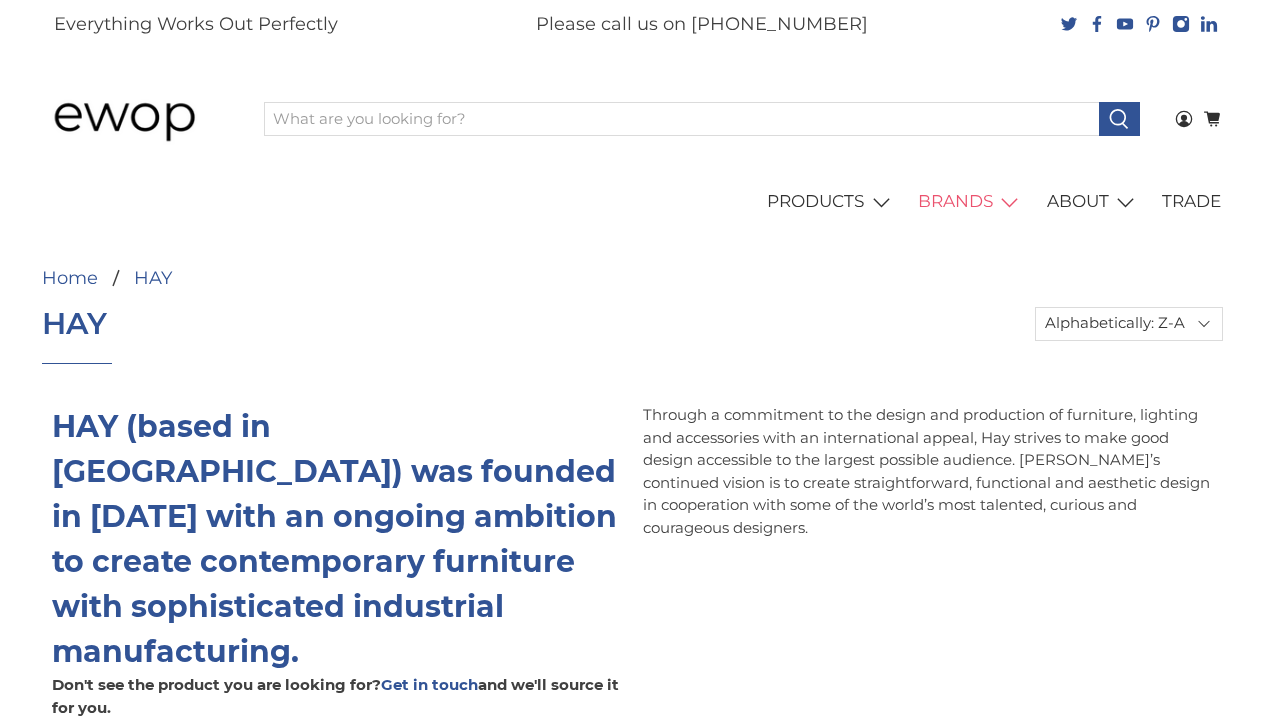 select on "title-descending" 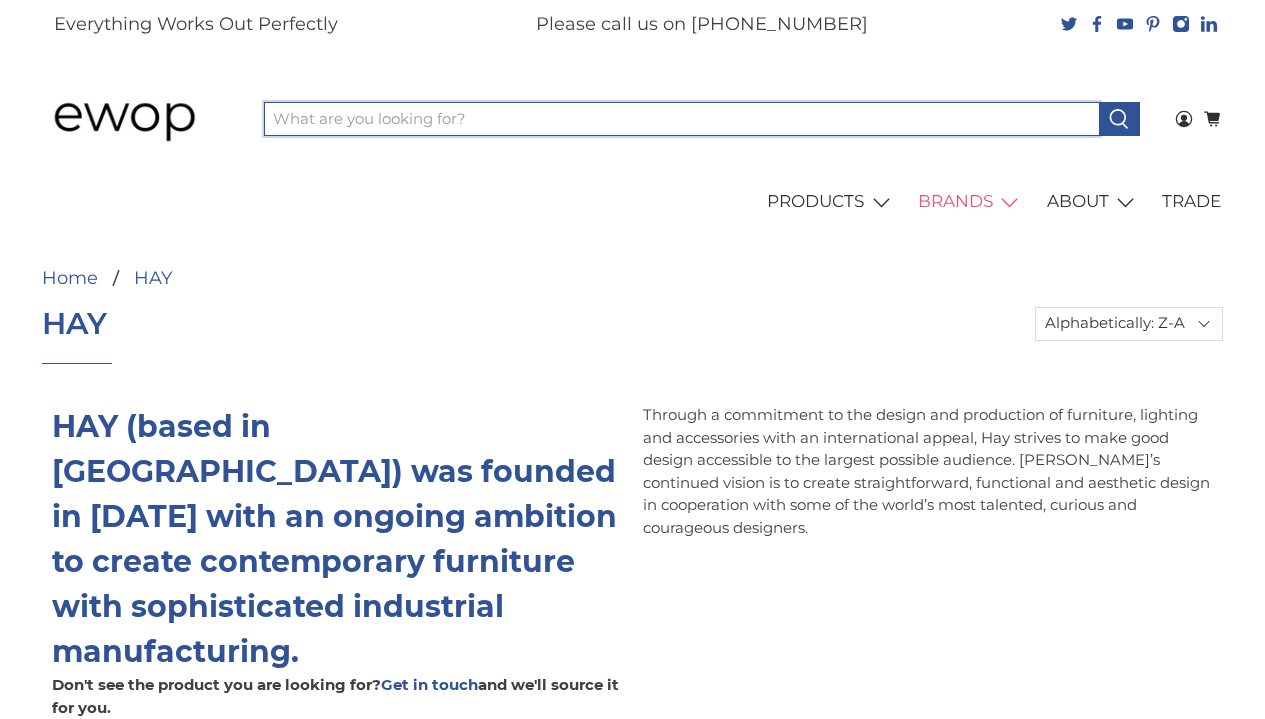 click on "What are you looking for?" at bounding box center (682, 119) 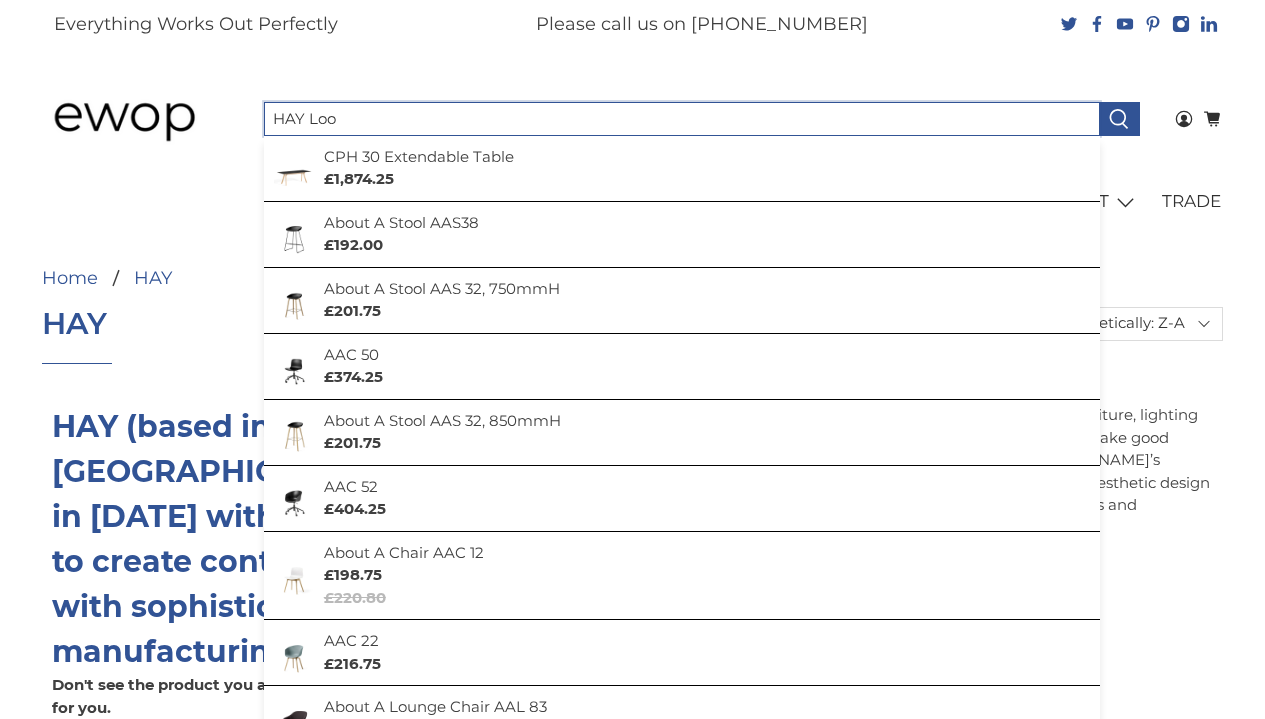 type on "HAY Loop" 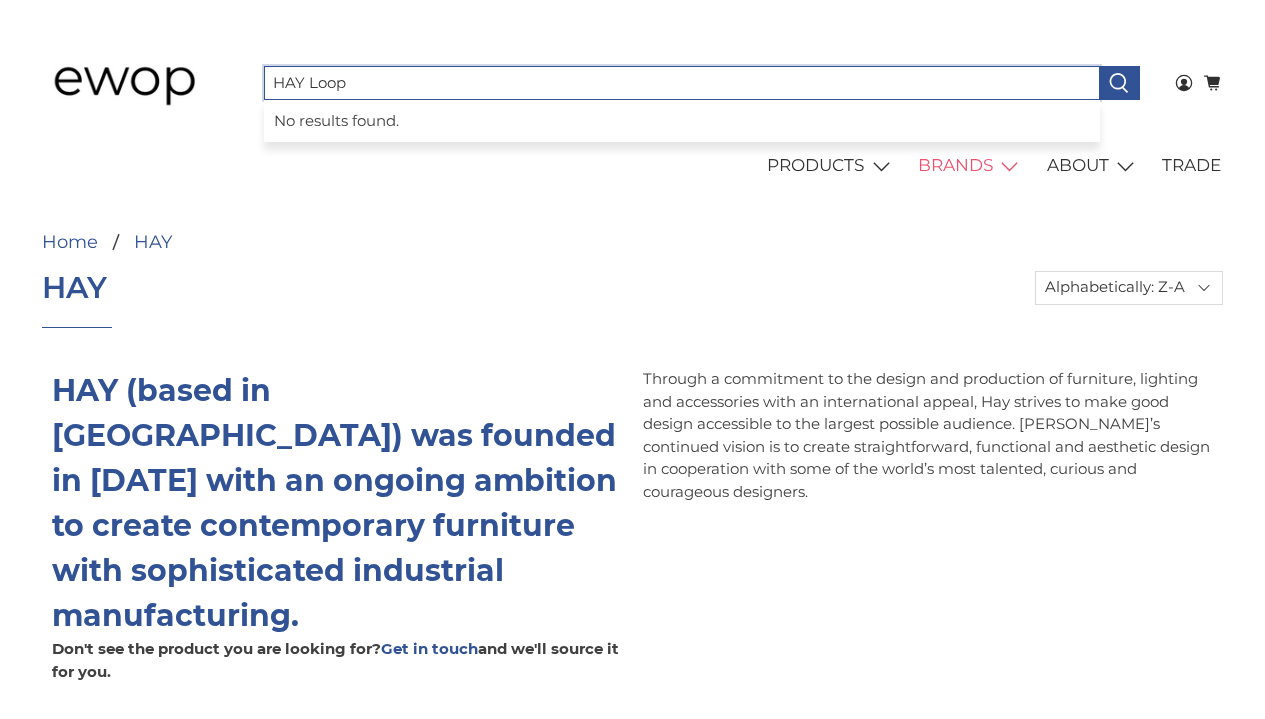 scroll, scrollTop: 39, scrollLeft: 0, axis: vertical 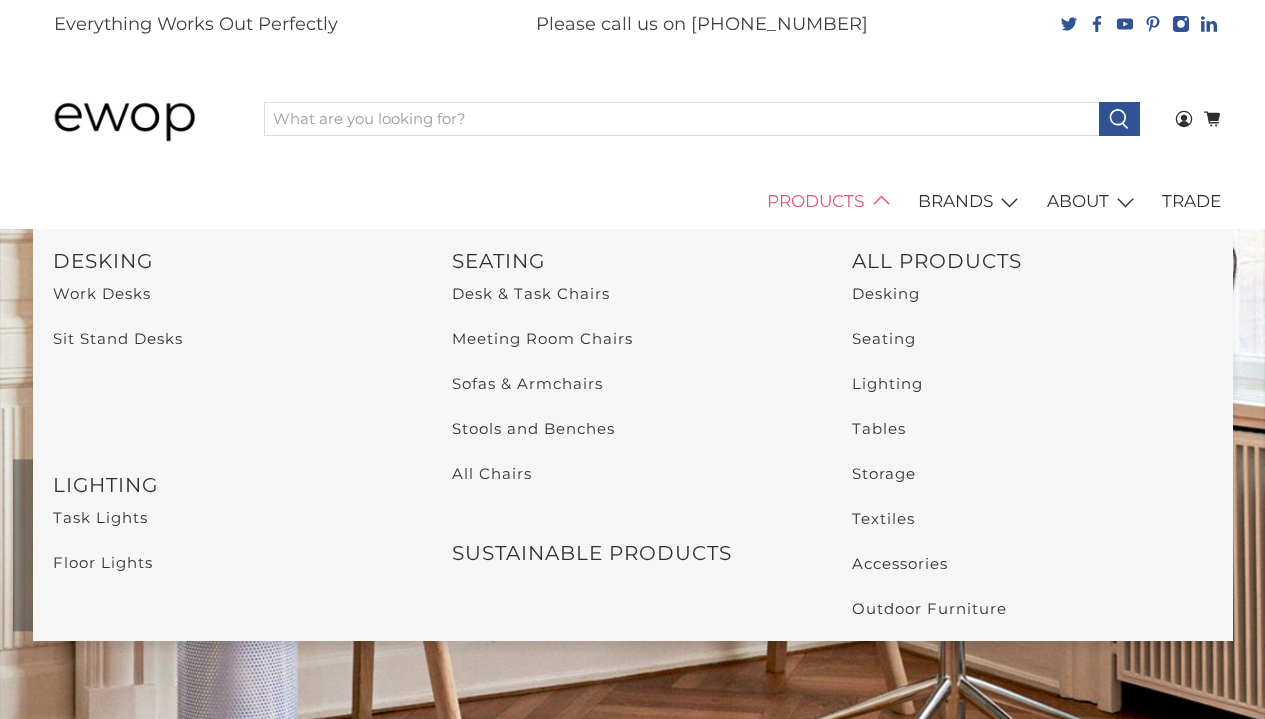 click on "PRODUCTS" at bounding box center (831, 202) 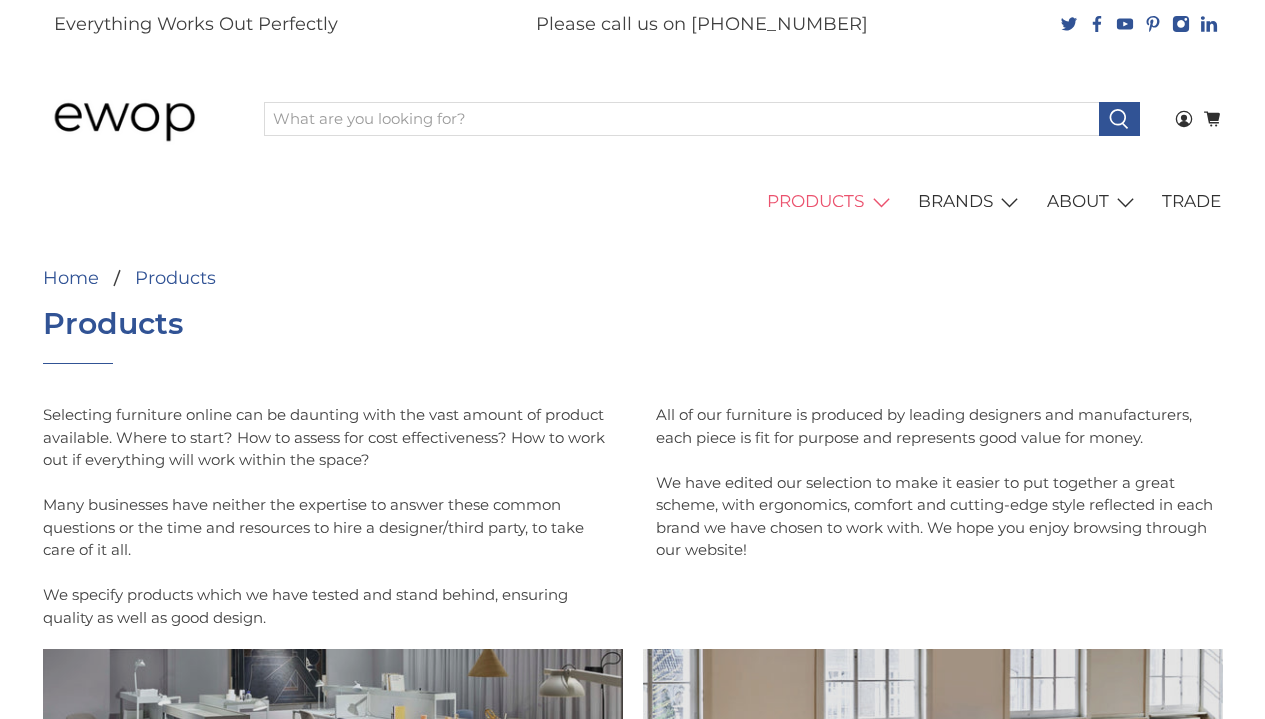 scroll, scrollTop: 0, scrollLeft: 0, axis: both 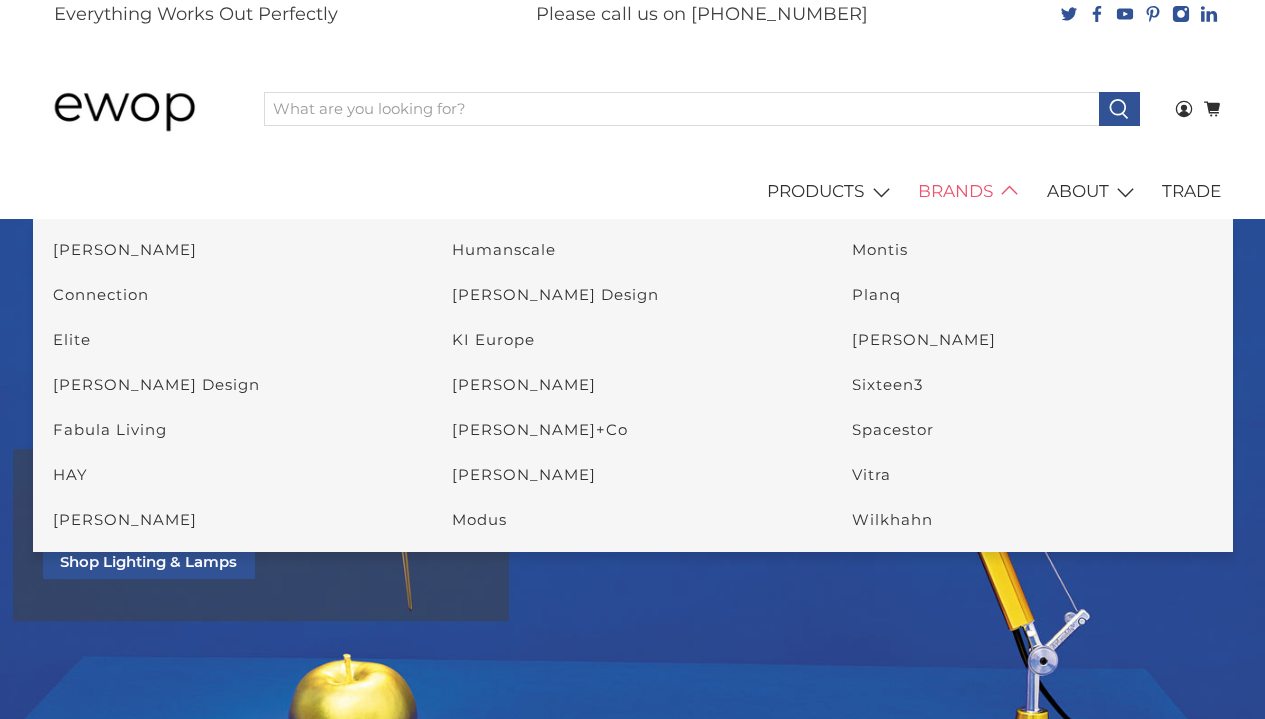click on "BRANDS" at bounding box center (971, 192) 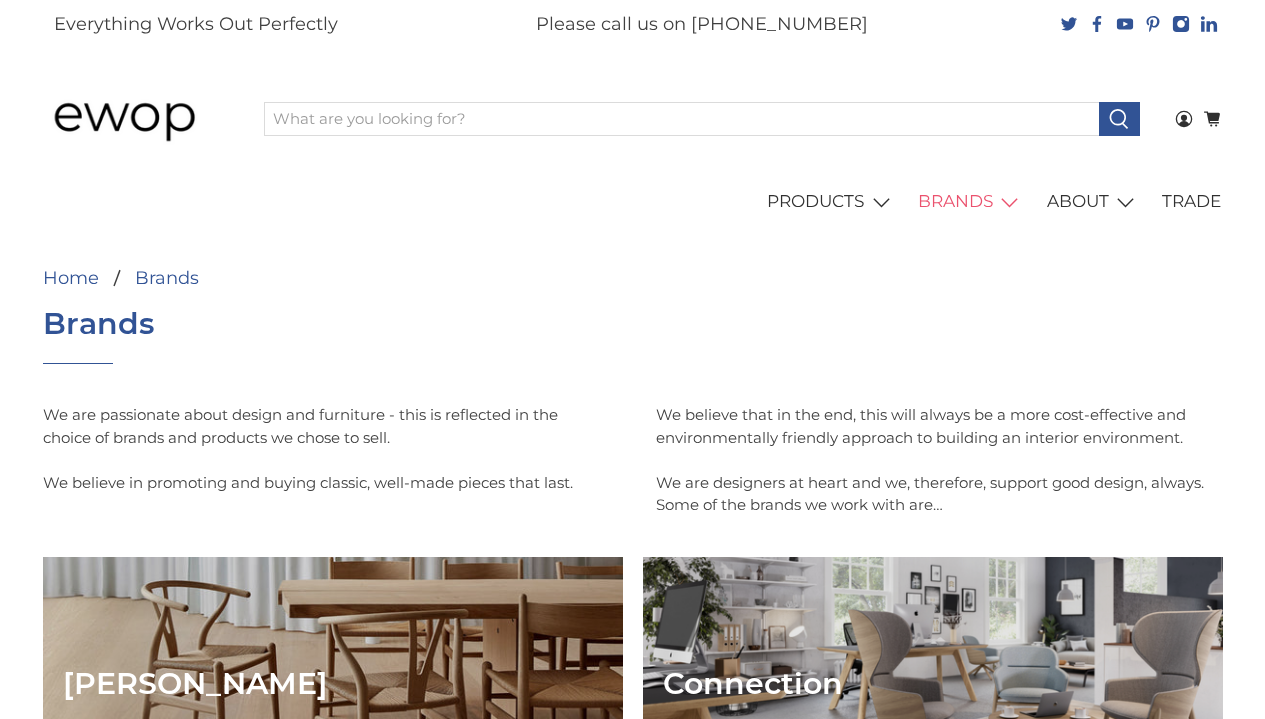 scroll, scrollTop: 0, scrollLeft: 0, axis: both 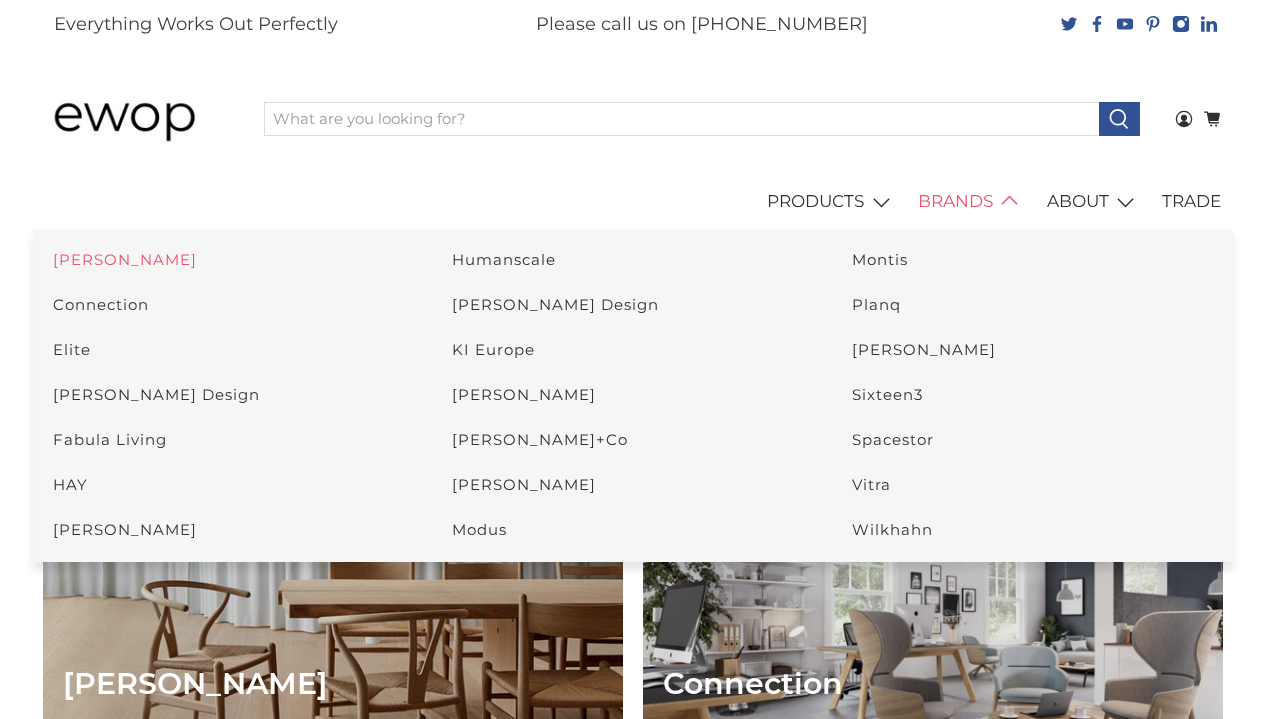 click on "[PERSON_NAME]" at bounding box center [125, 259] 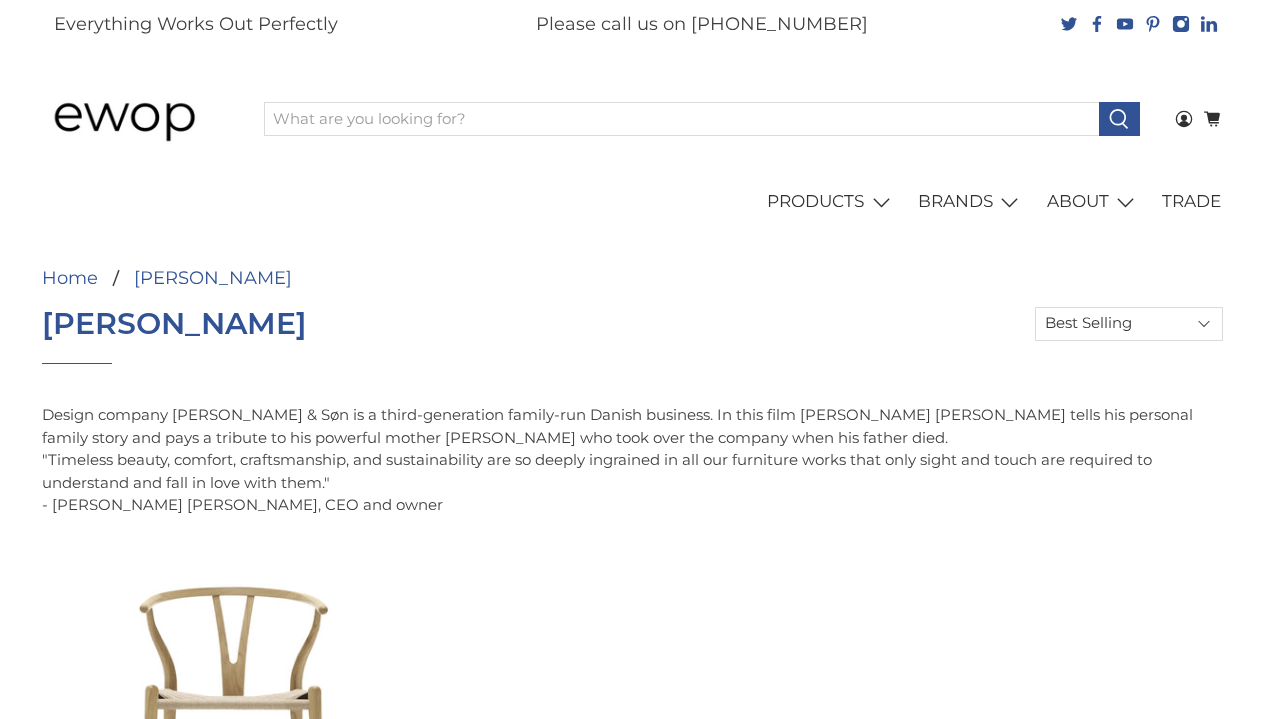 select on "best-selling" 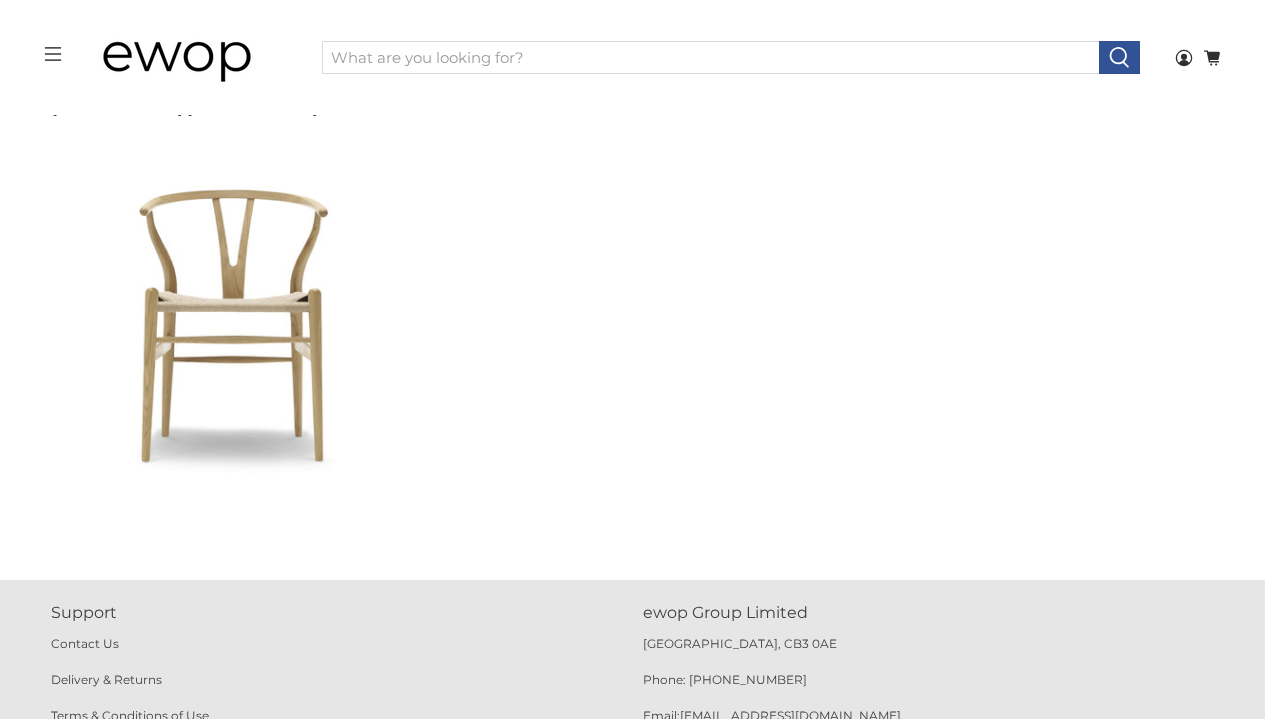 scroll, scrollTop: 331, scrollLeft: 0, axis: vertical 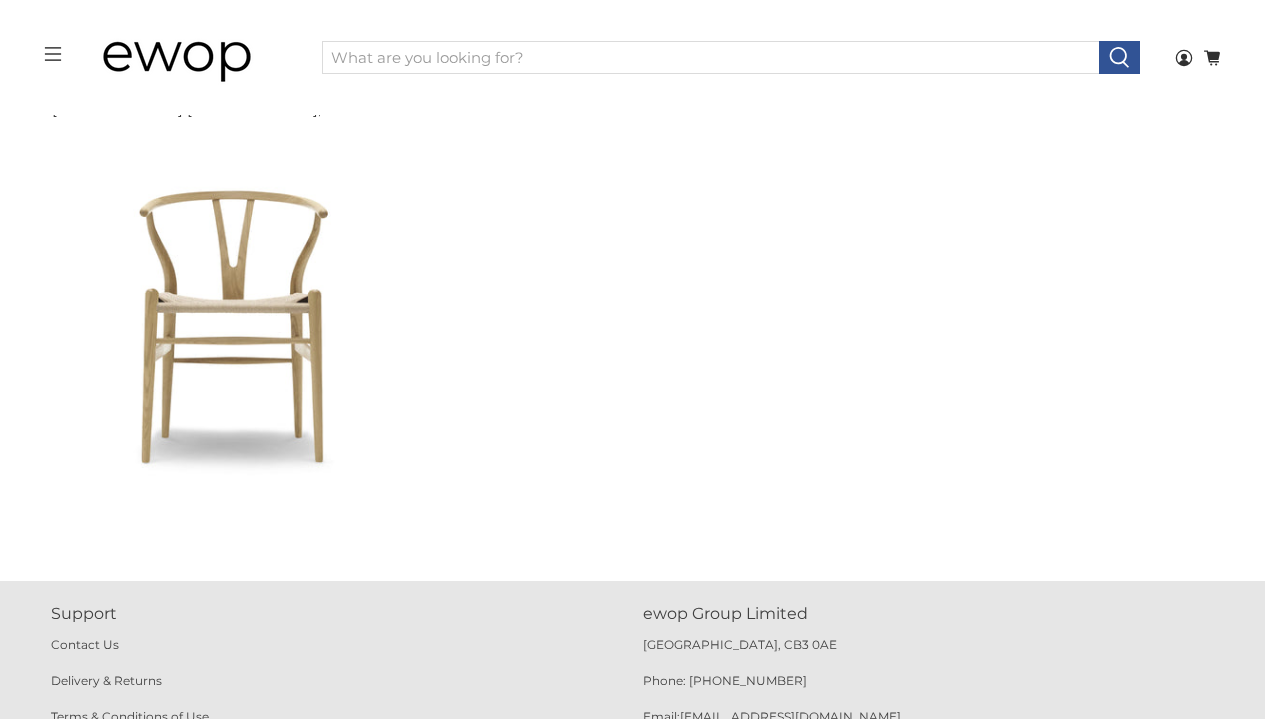 click on "menu
Ewop
Login
0
Cart
Shopping Cart
0
Your Cart is Empty
Continue Shopping
Shopping Cart  0
Subtotal:
£0.00
VAT:
£0.00
Total:
£0.00
Checkout Securely
Go to cart" at bounding box center [633, 57] 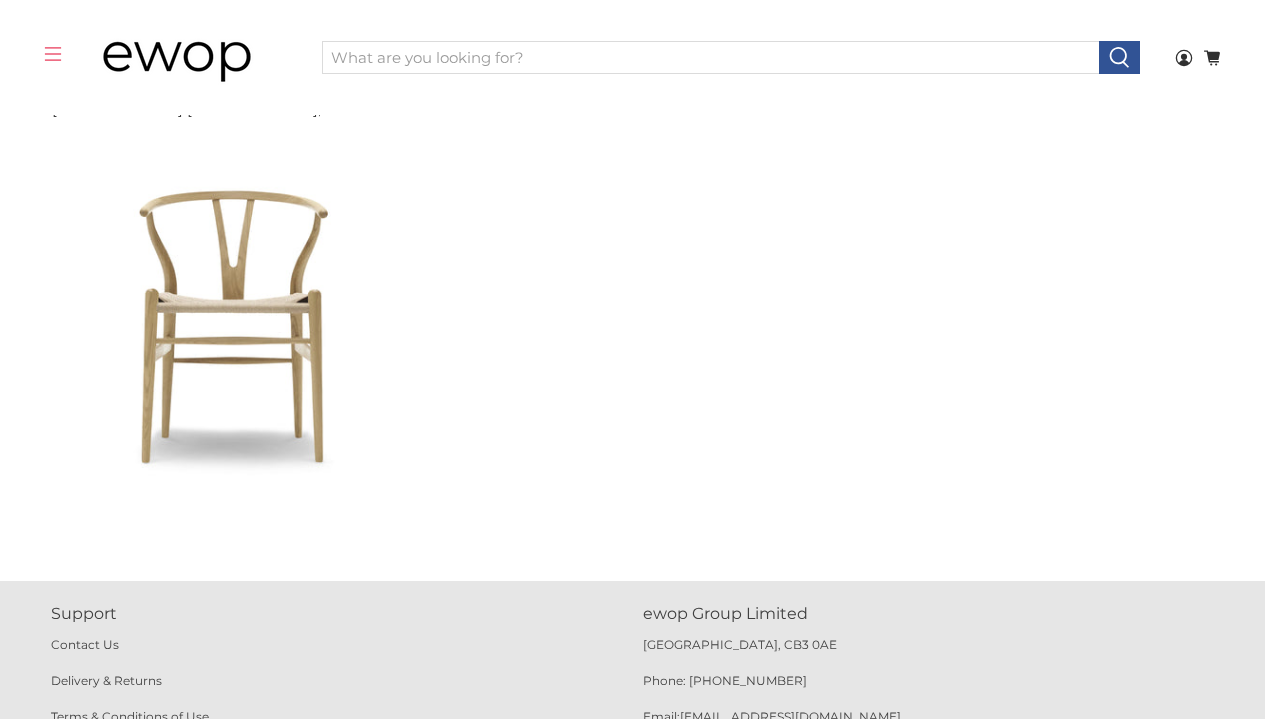 click on "menu
Ewop
Login
0
Cart
Shopping Cart
0
Your Cart is Empty
Continue Shopping
Shopping Cart  0
Subtotal:
£0.00
VAT:
£0.00
Total:
£0.00
Checkout Securely
Go to cart" at bounding box center (633, 57) 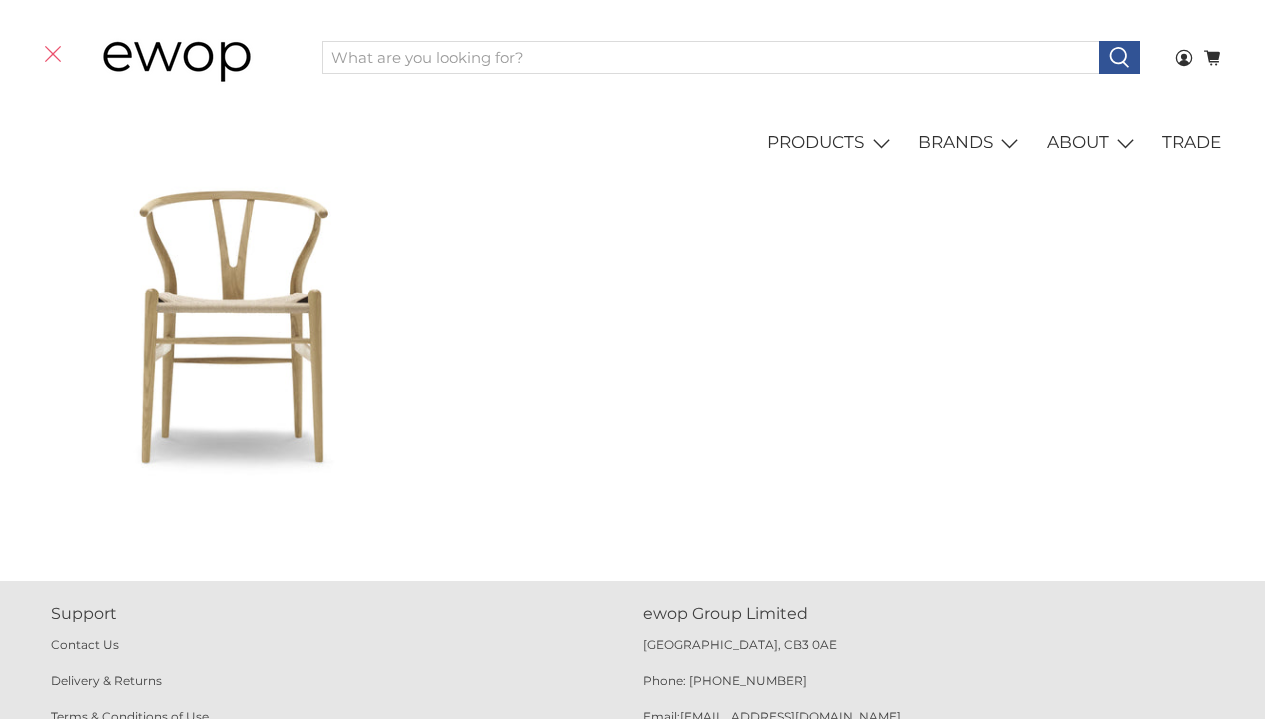 click 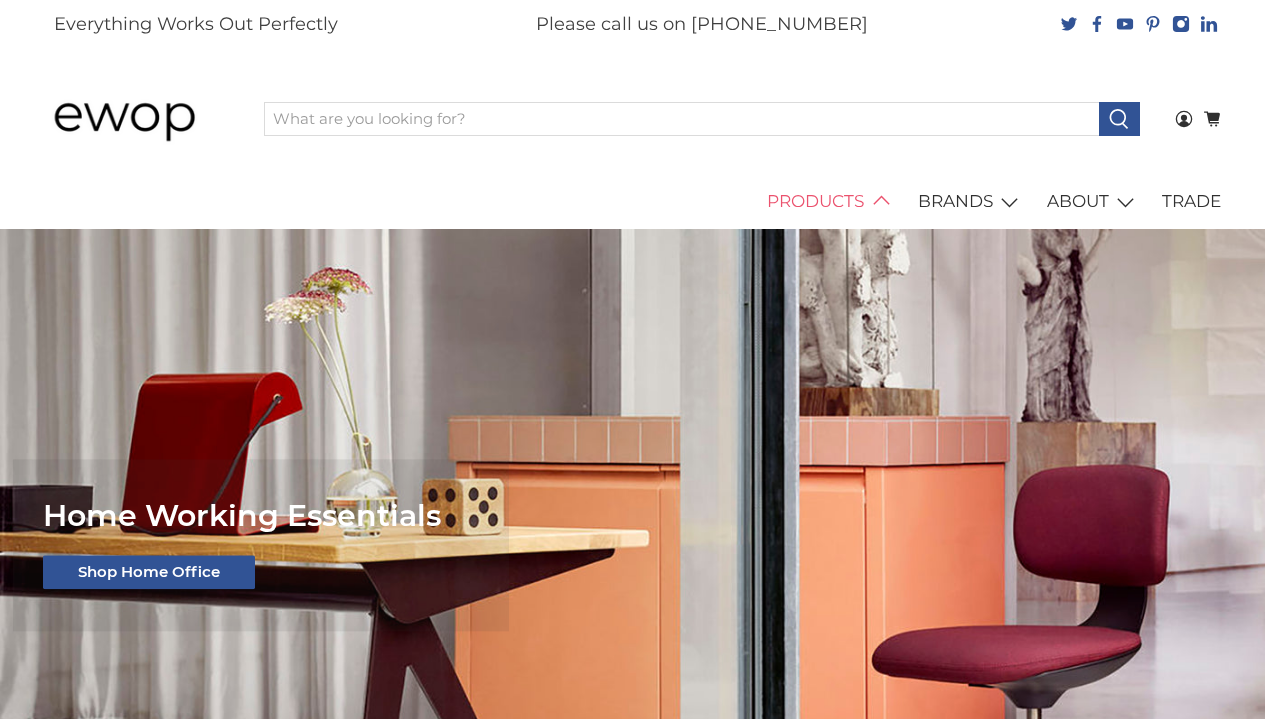scroll, scrollTop: 0, scrollLeft: 0, axis: both 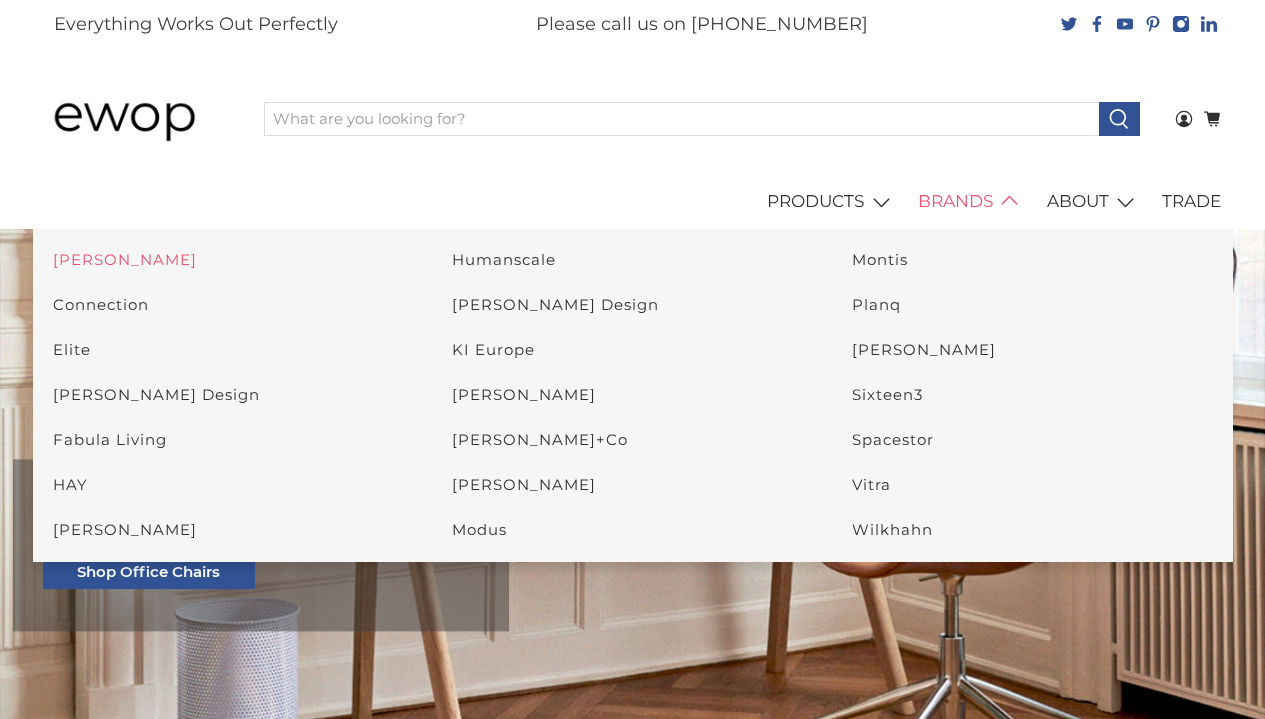 click on "[PERSON_NAME]" at bounding box center (125, 259) 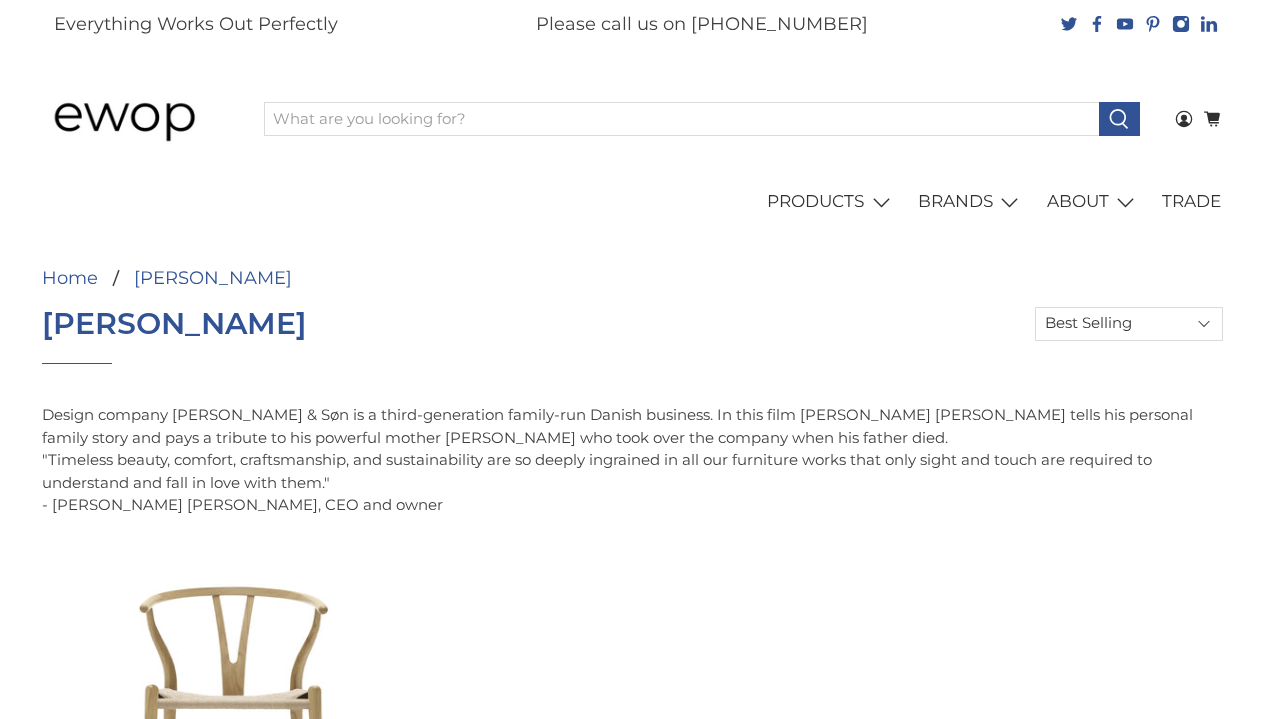 select on "best-selling" 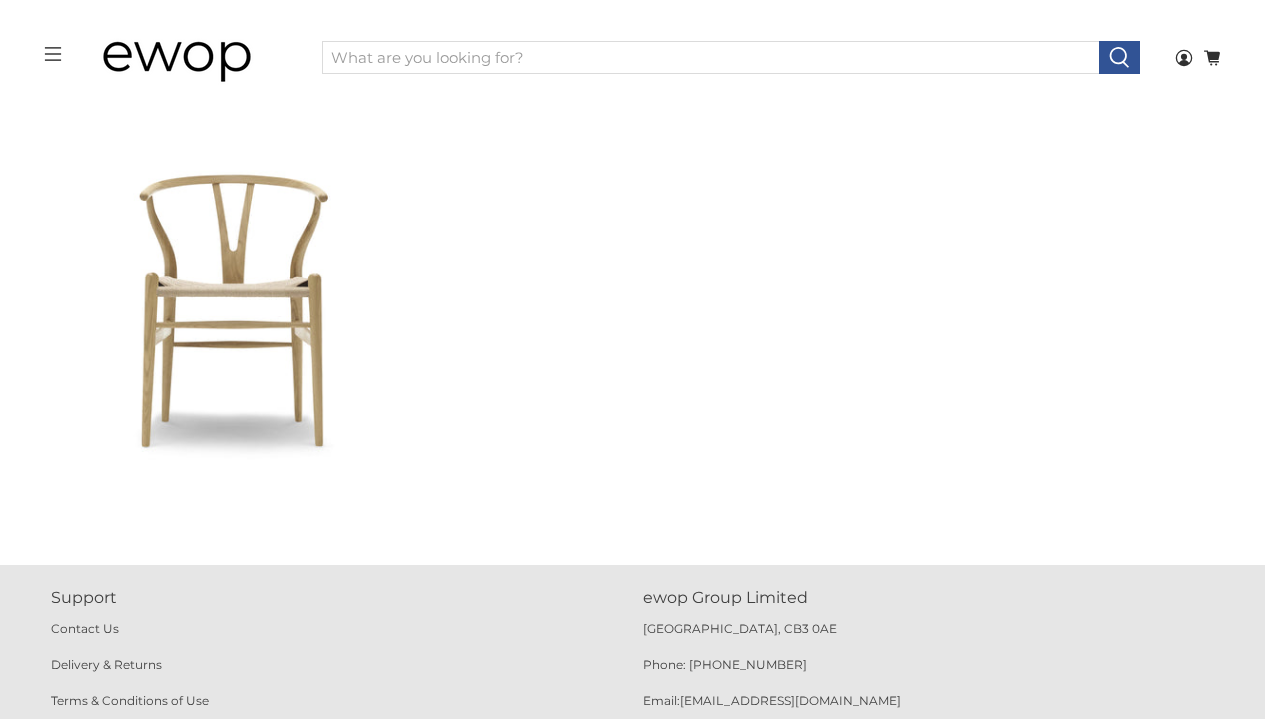 scroll, scrollTop: 358, scrollLeft: 0, axis: vertical 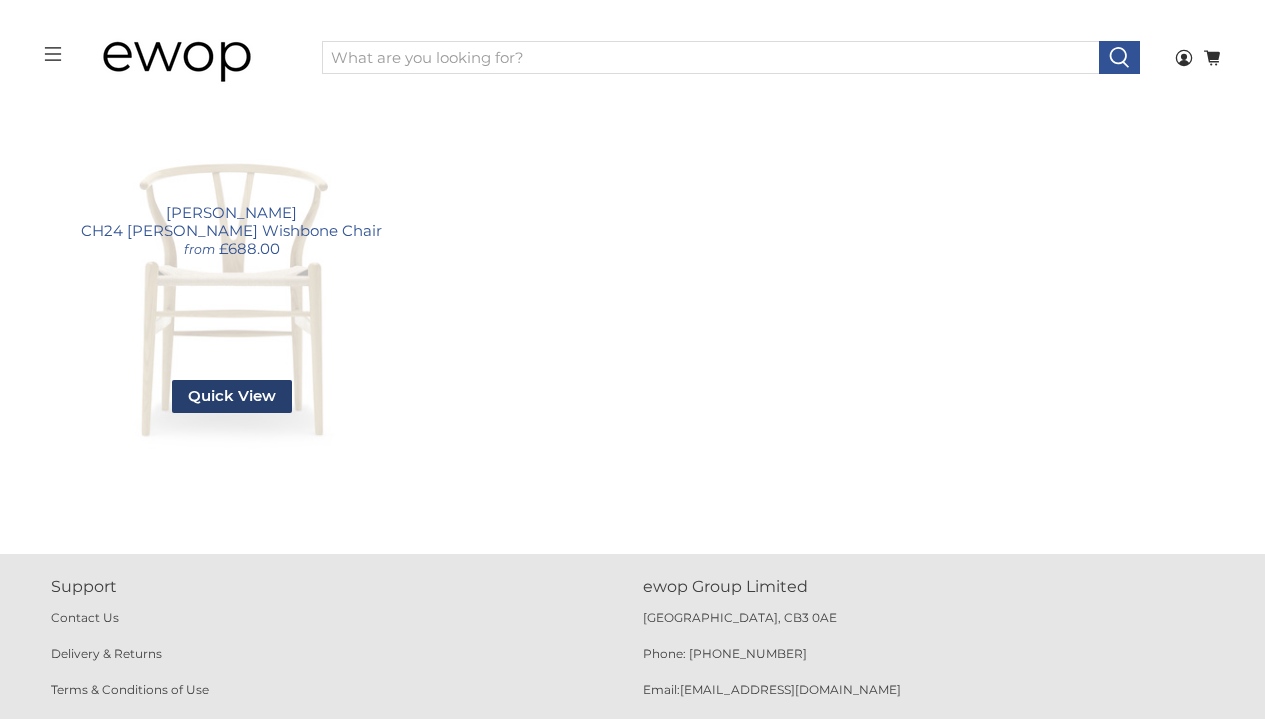 click on "Quick View" at bounding box center [232, 397] 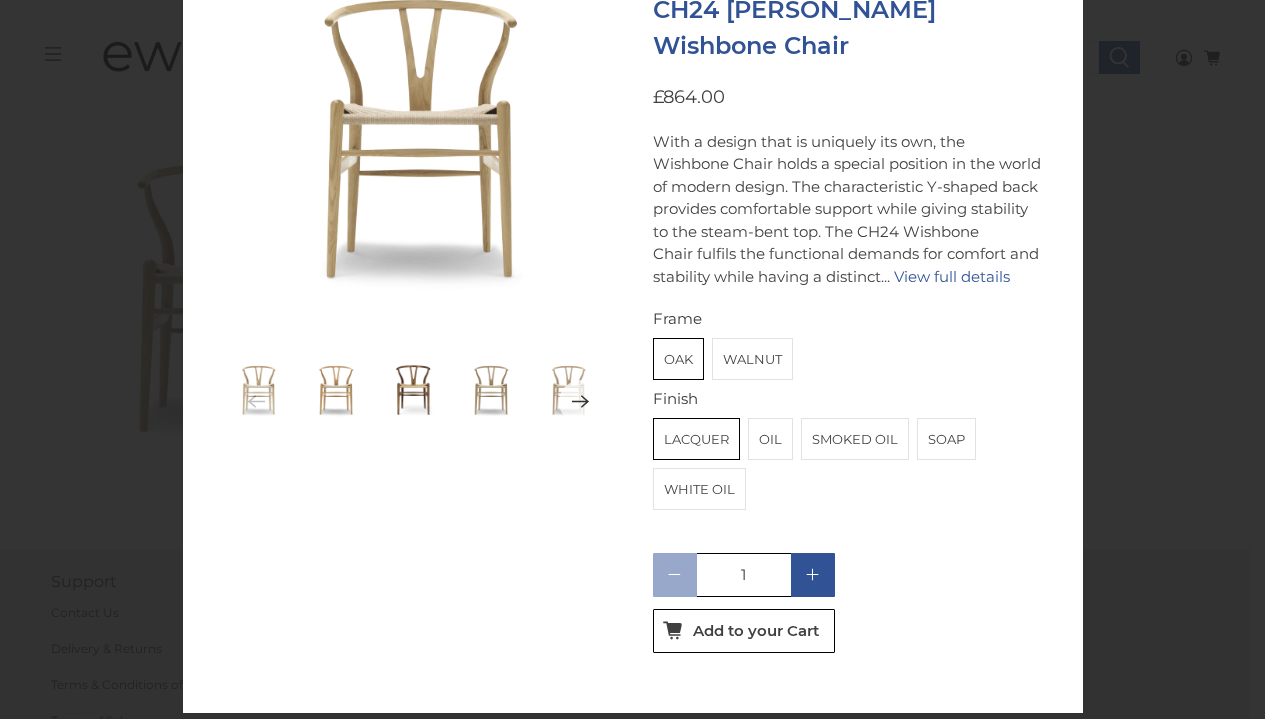 scroll, scrollTop: 114, scrollLeft: 0, axis: vertical 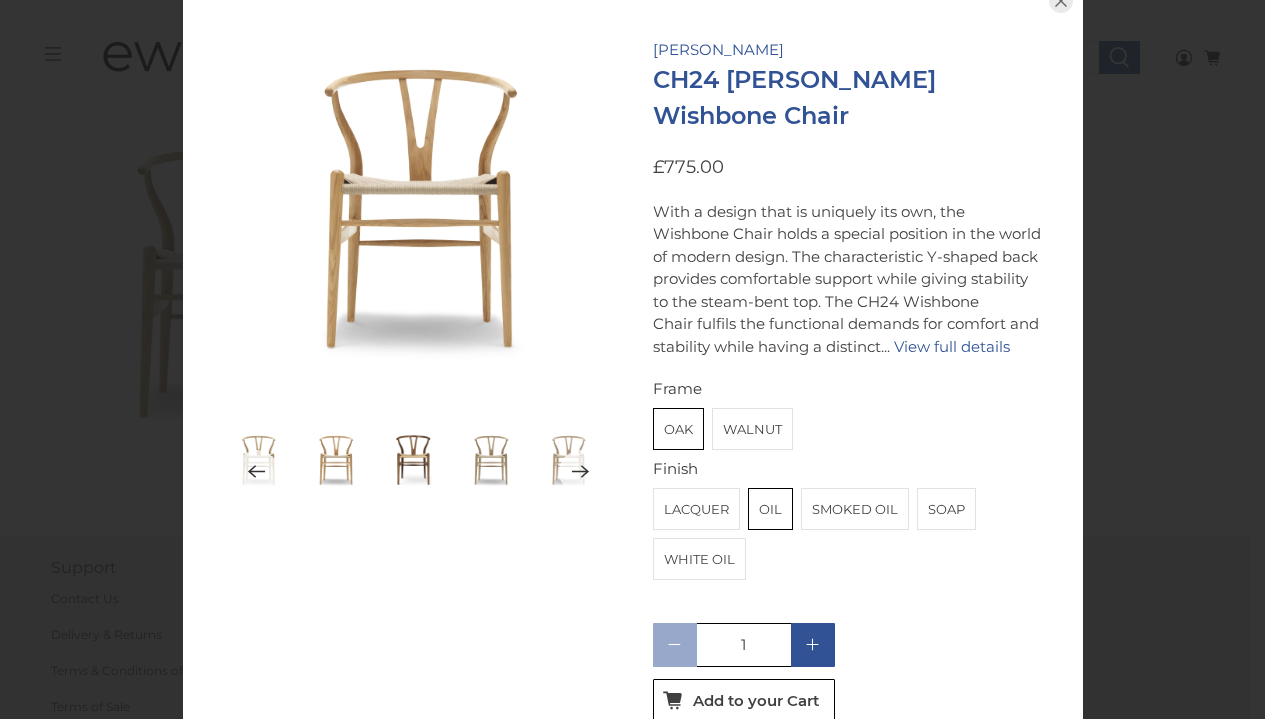 click on "Lacquer" 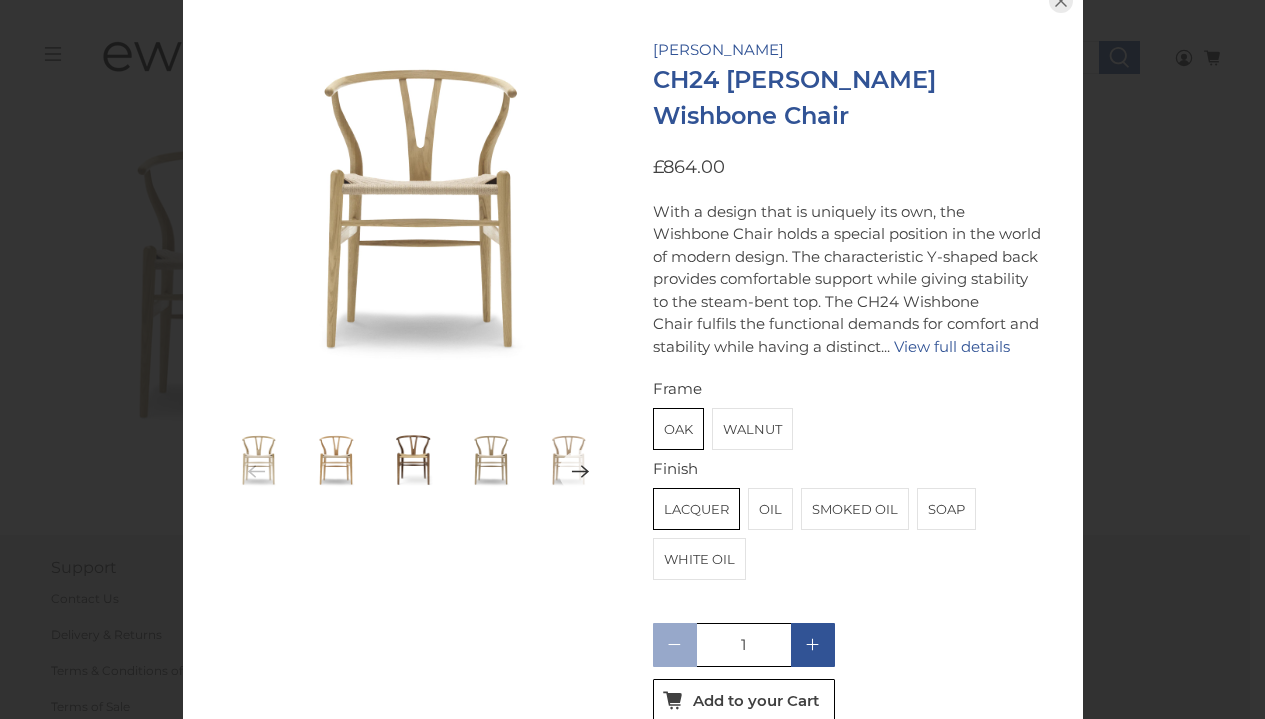 click on "Walnut" 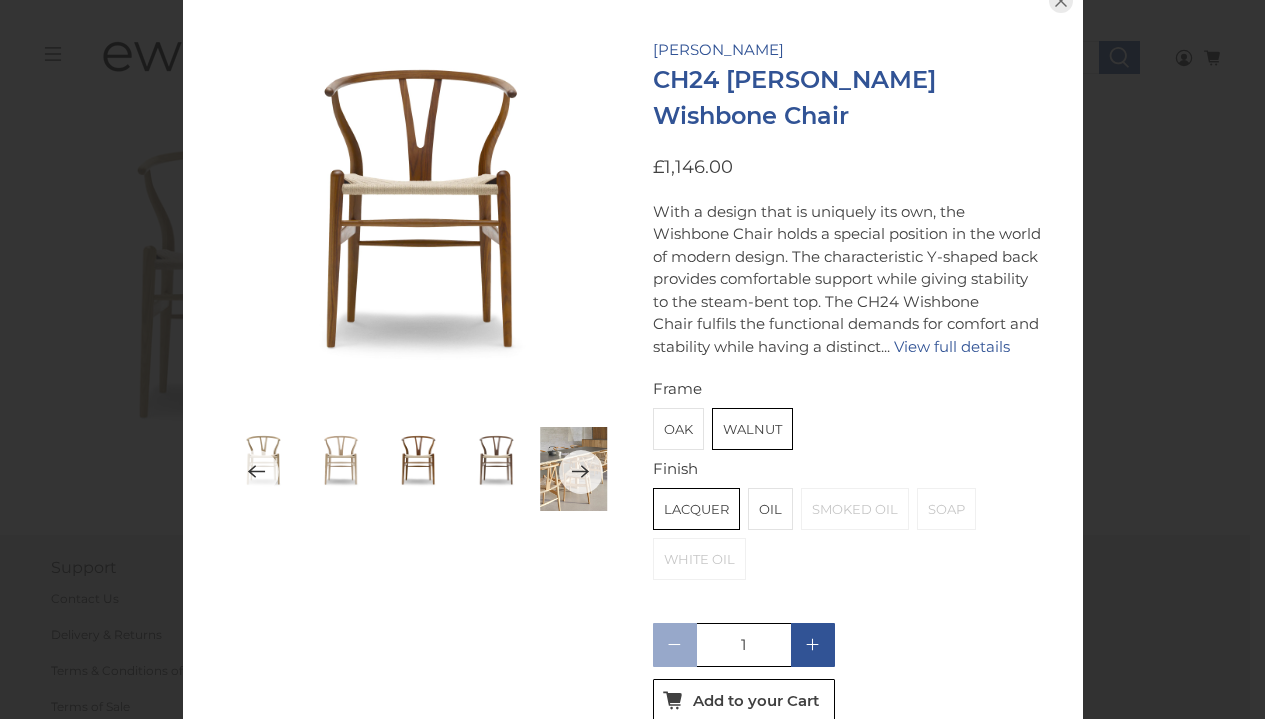 click on "Oak" 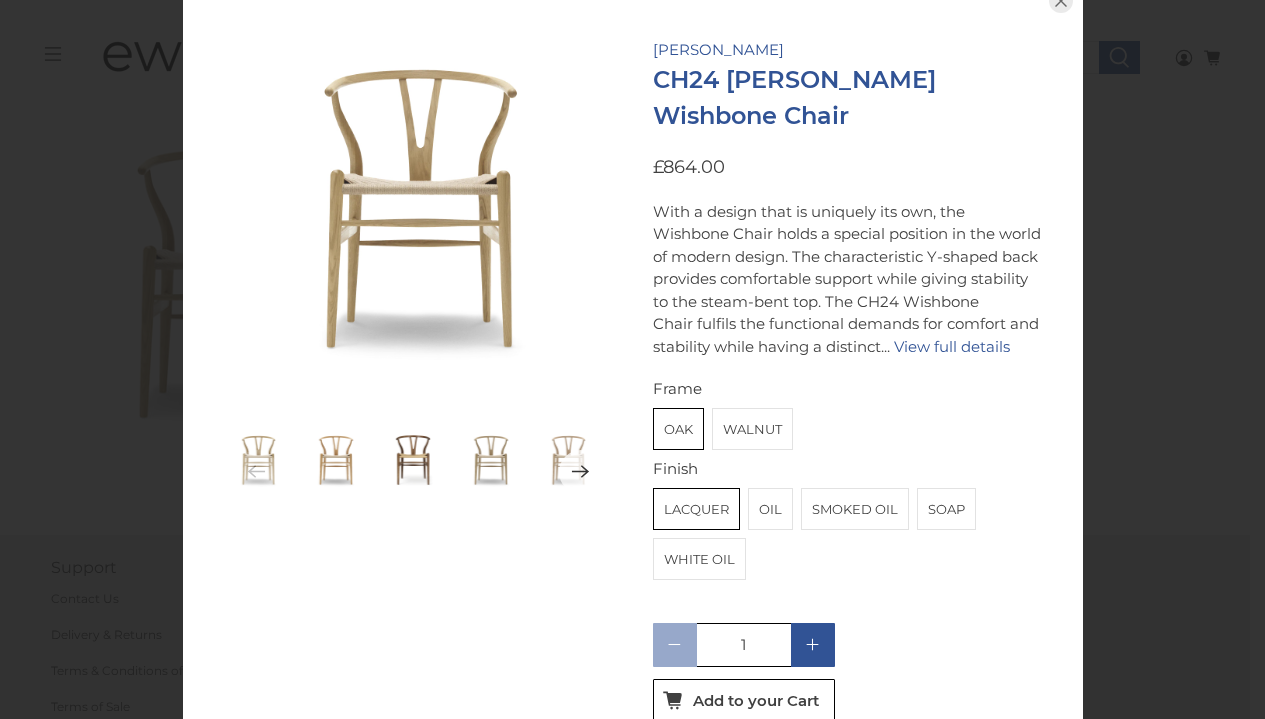 click on "White Oil" 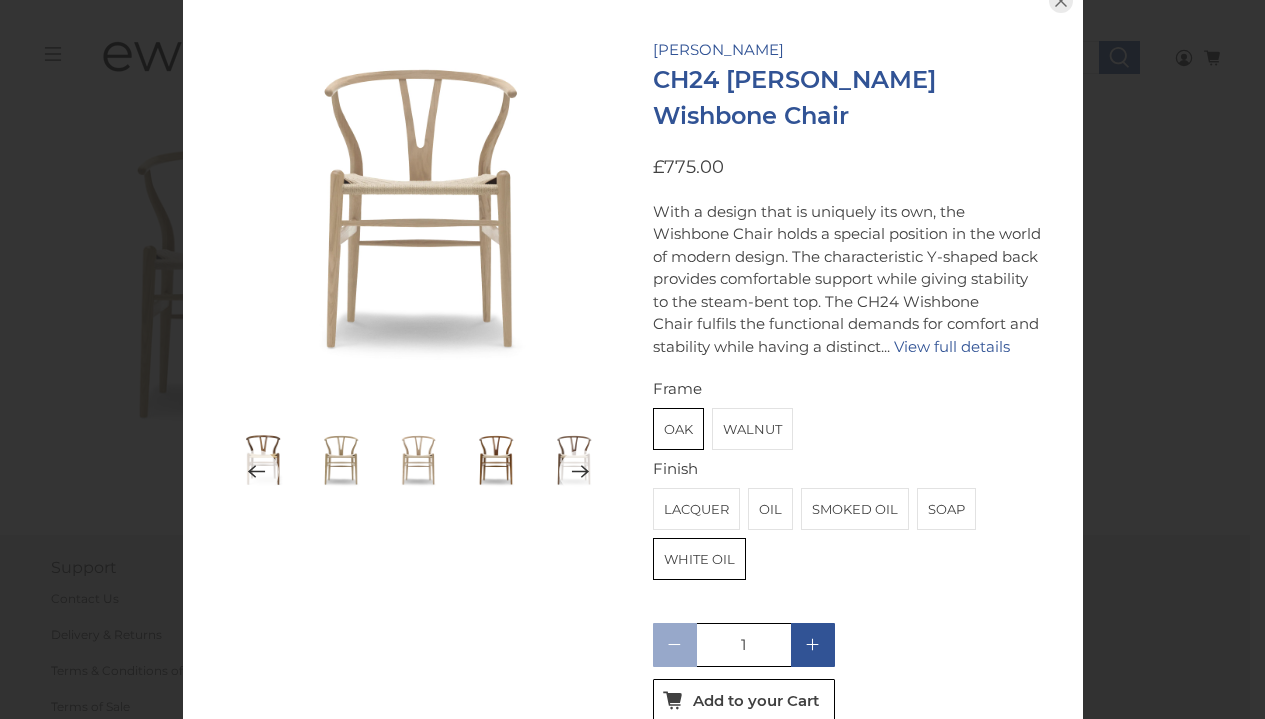 click on "Oil" 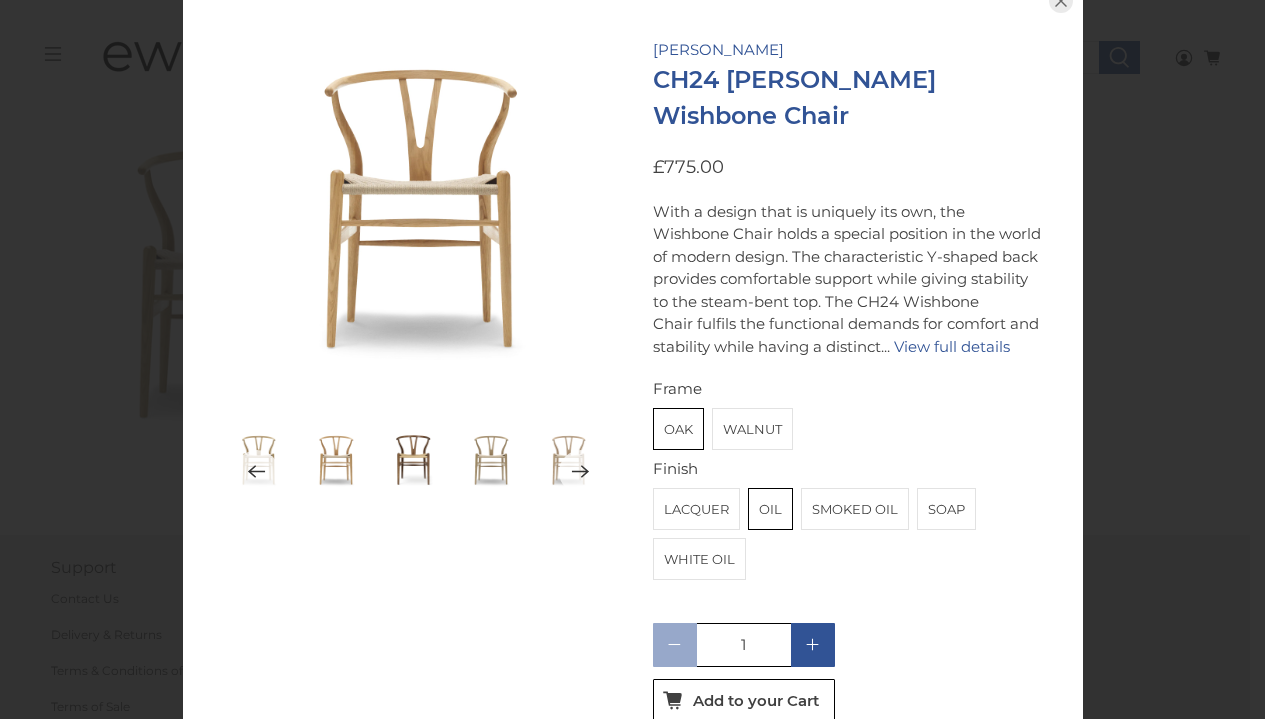 click on "Smoked Oil" 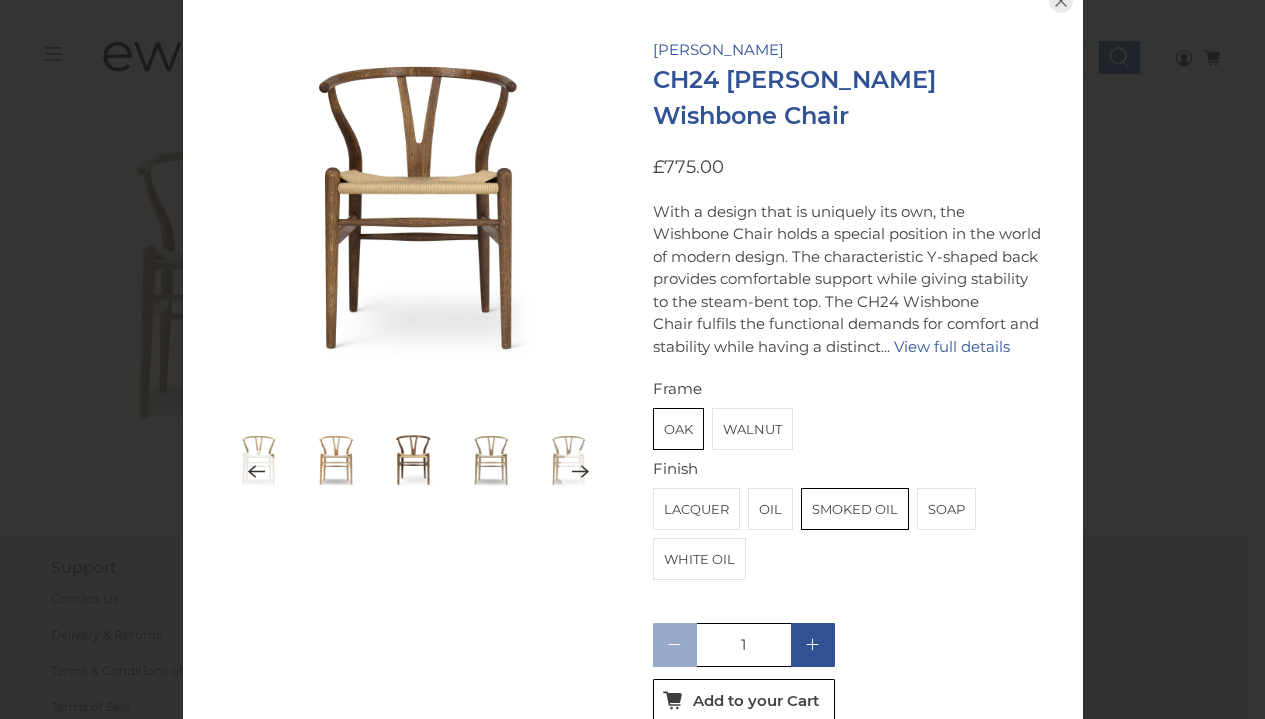 click on "Soap" 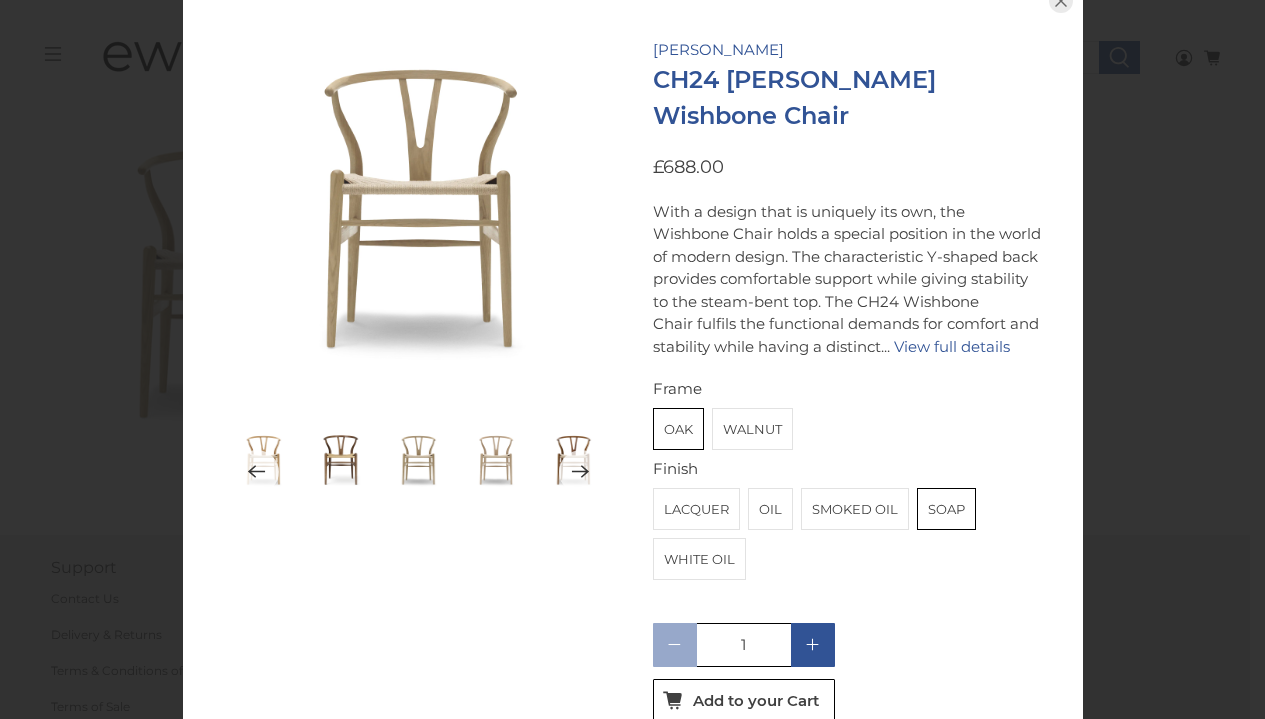click on "Oil" 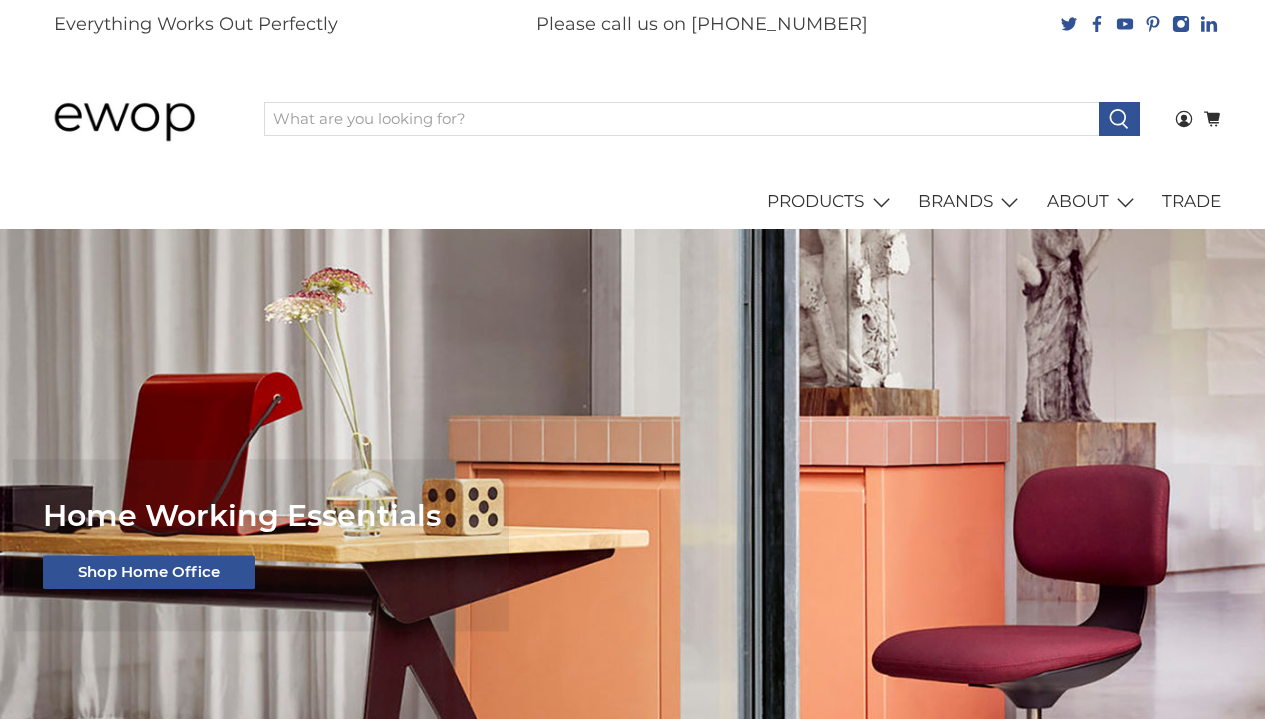 scroll, scrollTop: 0, scrollLeft: 0, axis: both 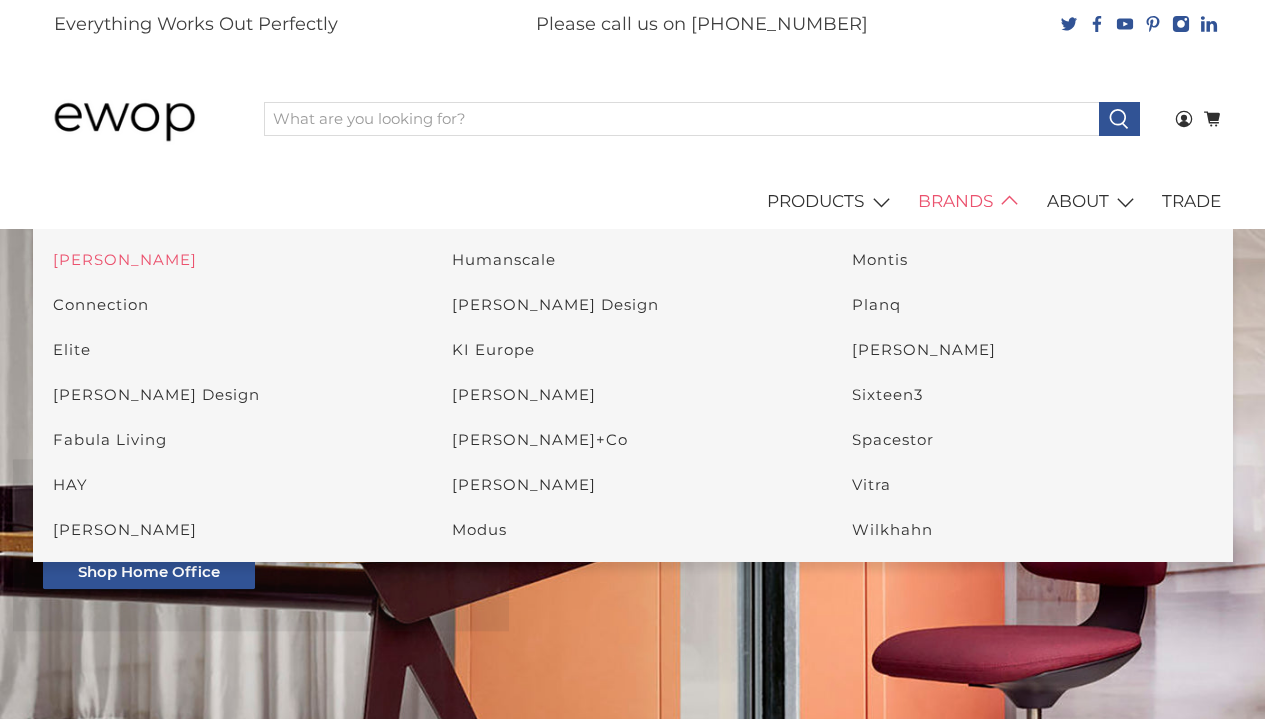 click on "[PERSON_NAME]" at bounding box center [125, 259] 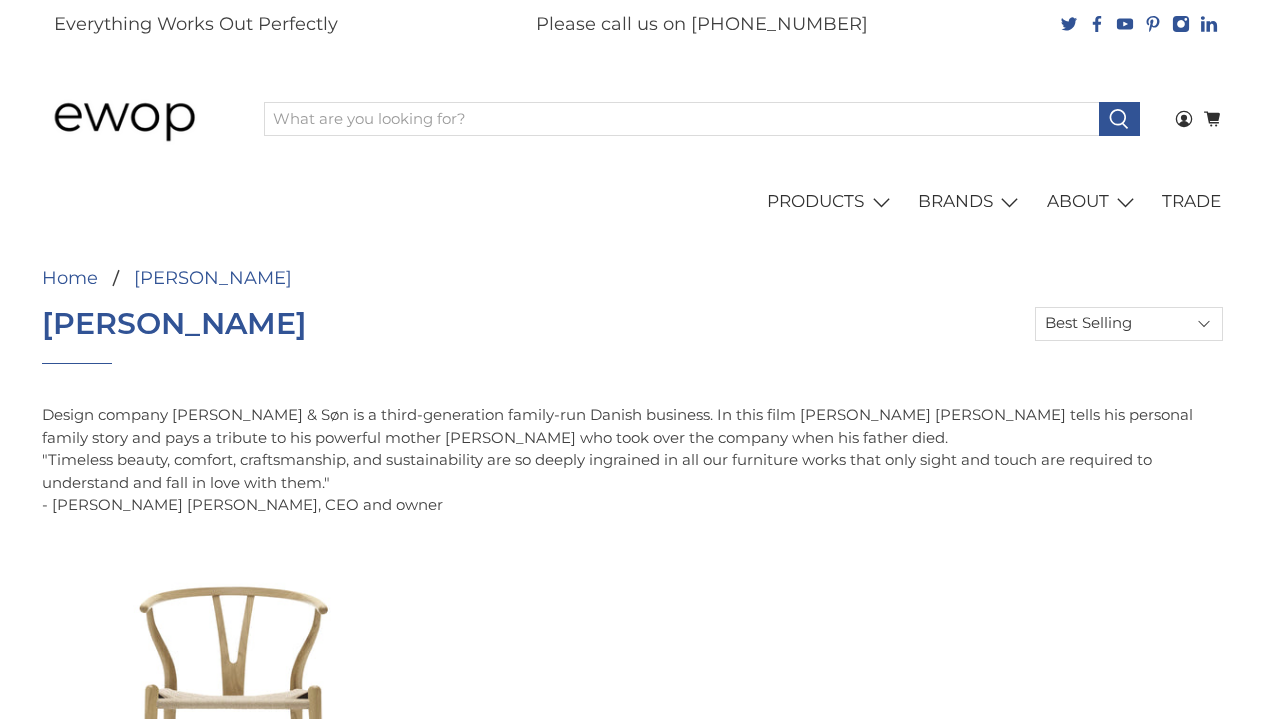 select on "best-selling" 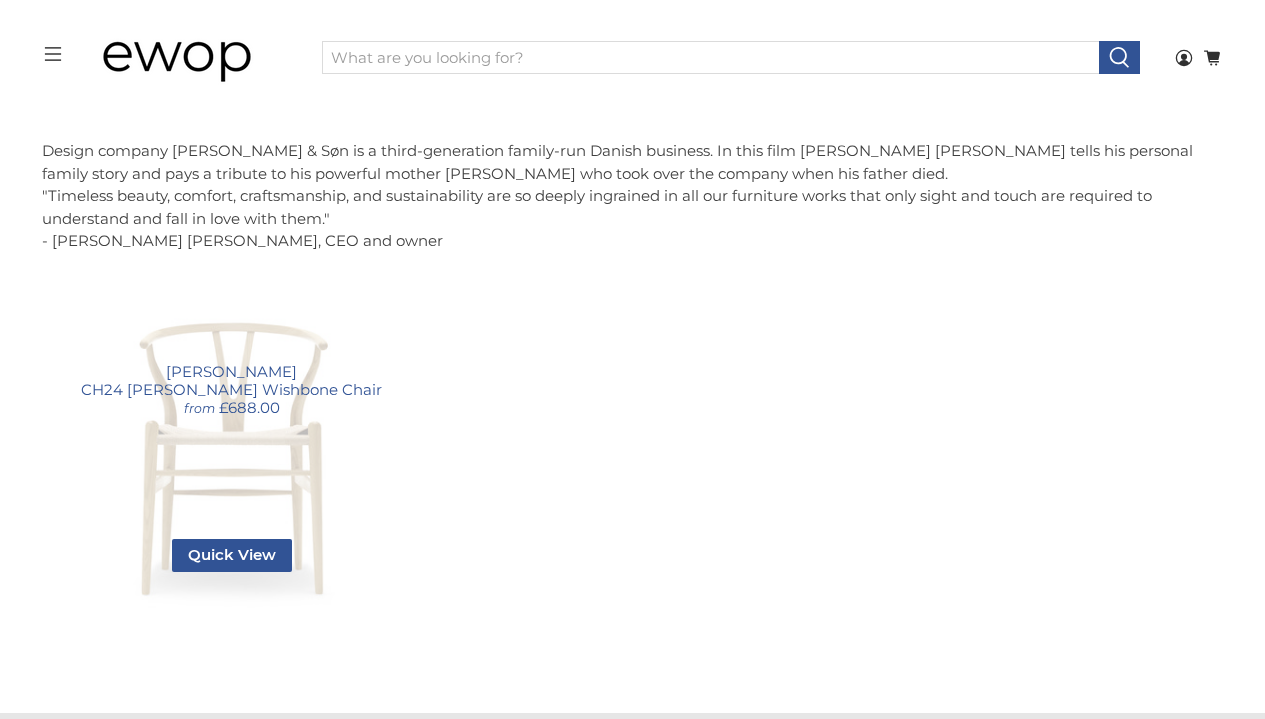 scroll, scrollTop: 224, scrollLeft: 0, axis: vertical 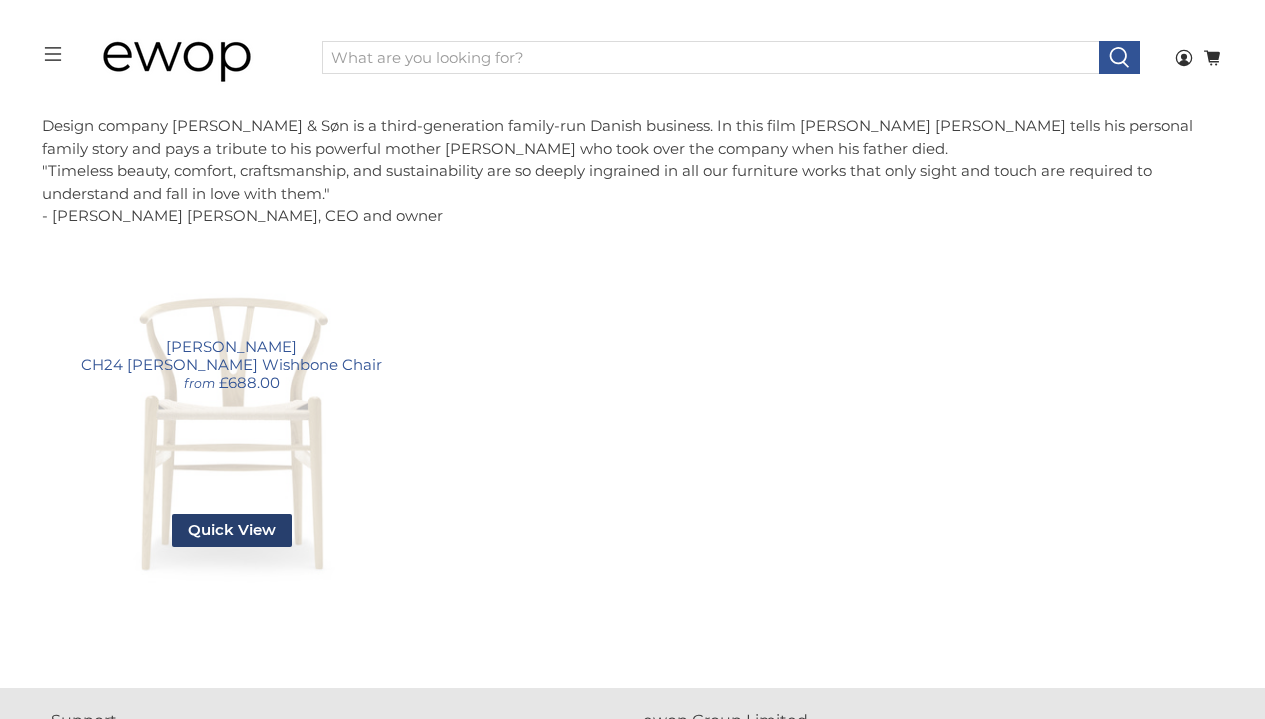 click on "Quick View" at bounding box center (232, 531) 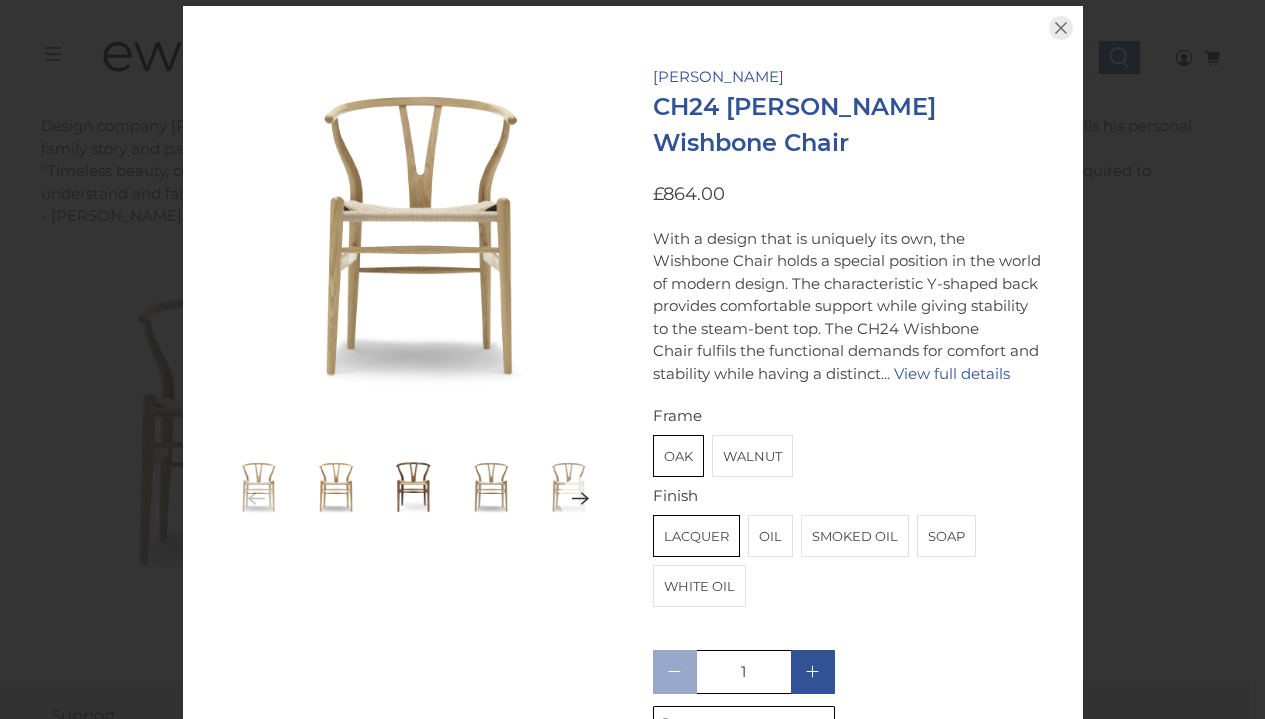 click on "Oil" 